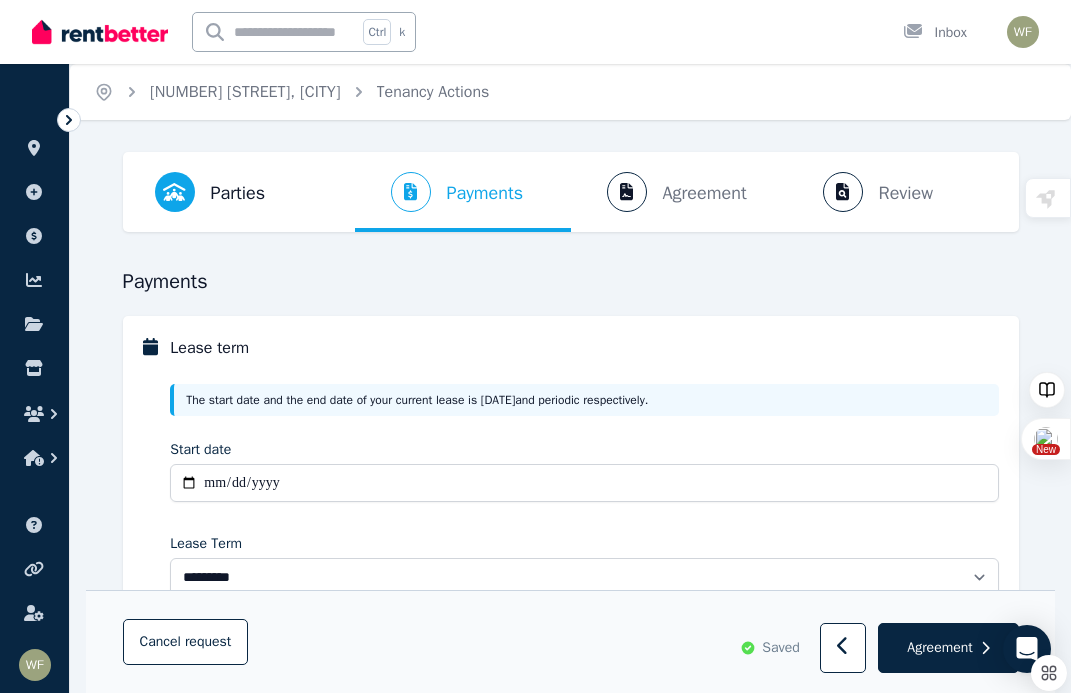 select on "**********" 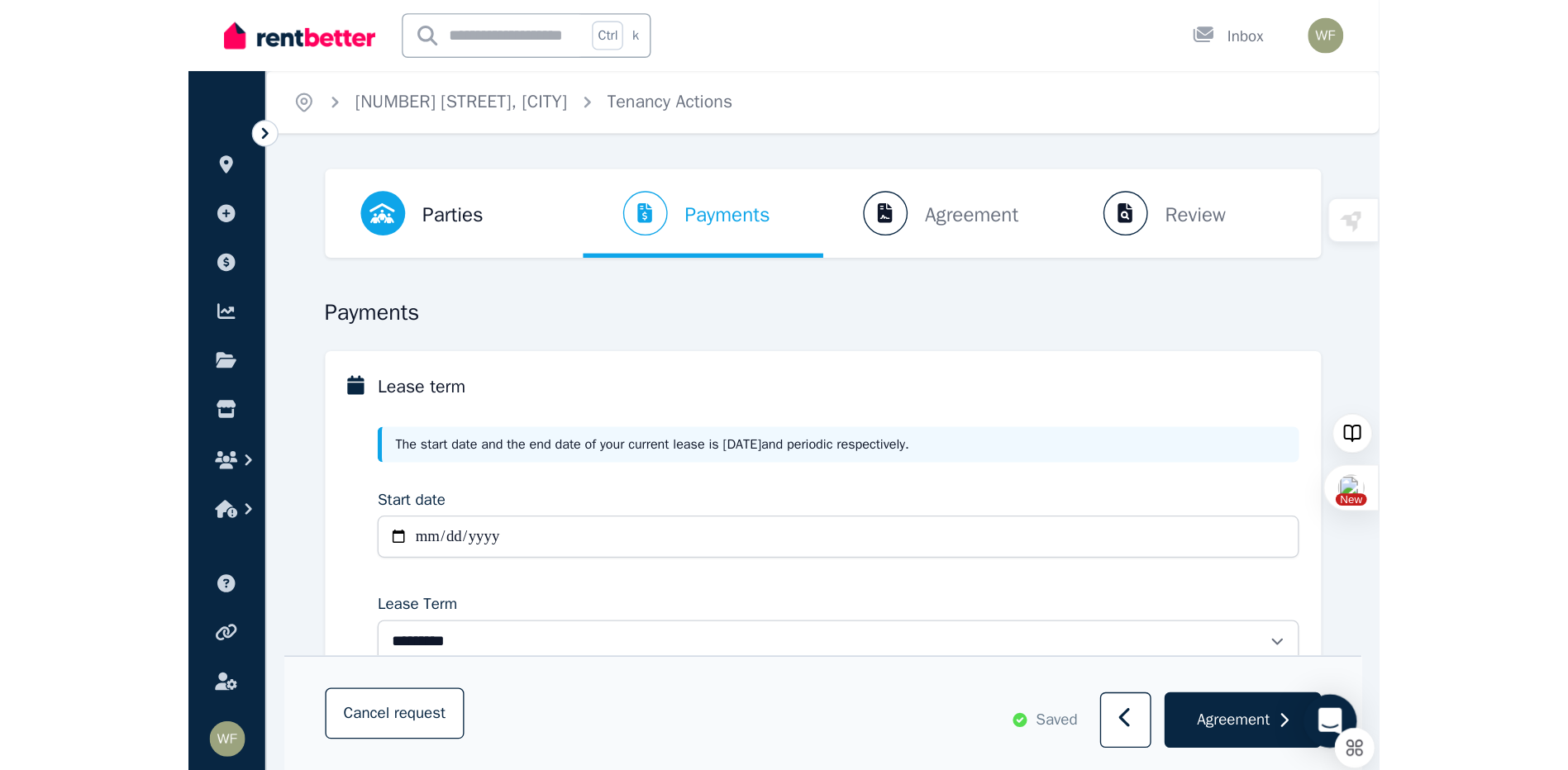scroll, scrollTop: 0, scrollLeft: 0, axis: both 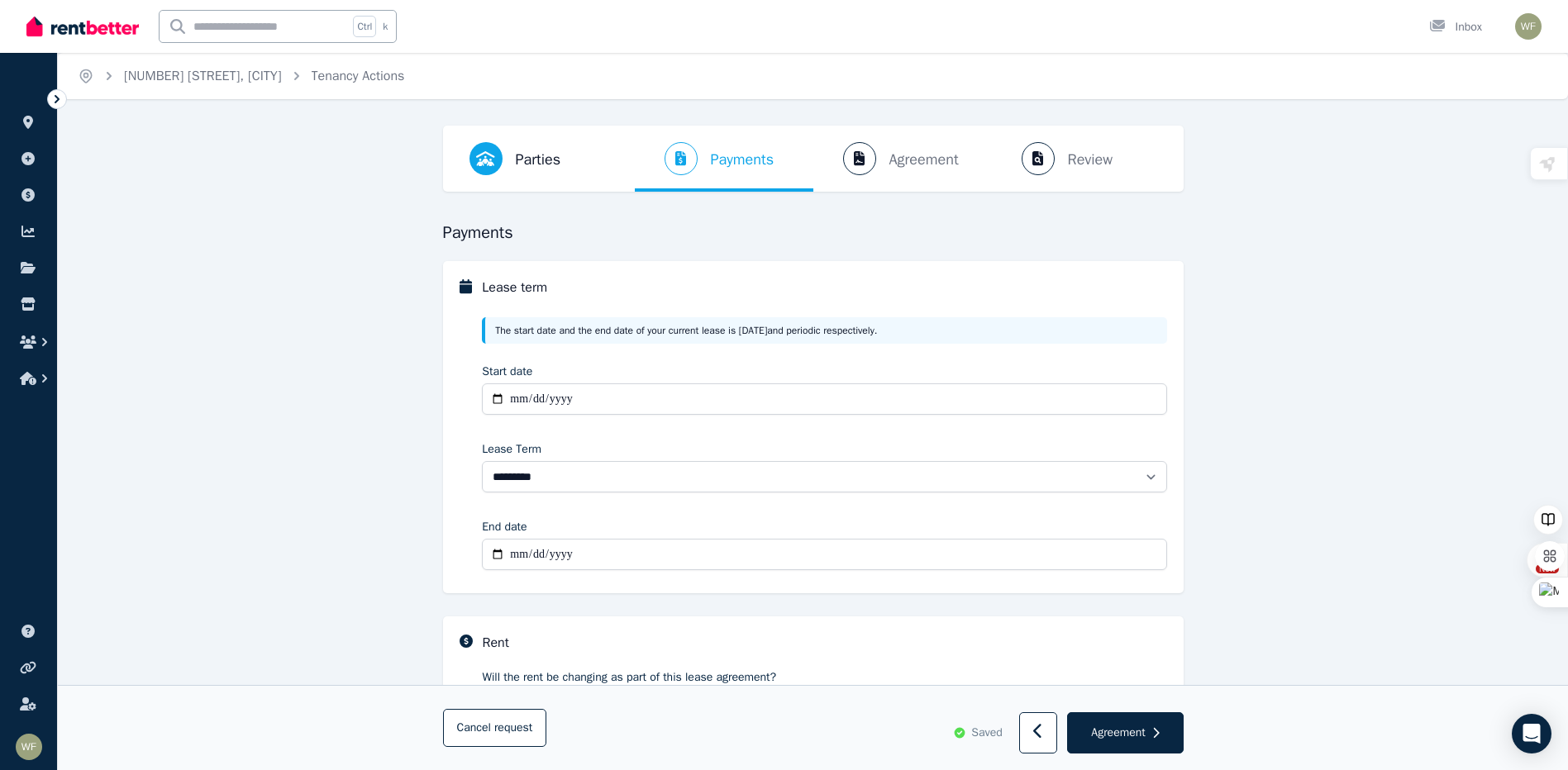 click on "**********" at bounding box center [813, 651] 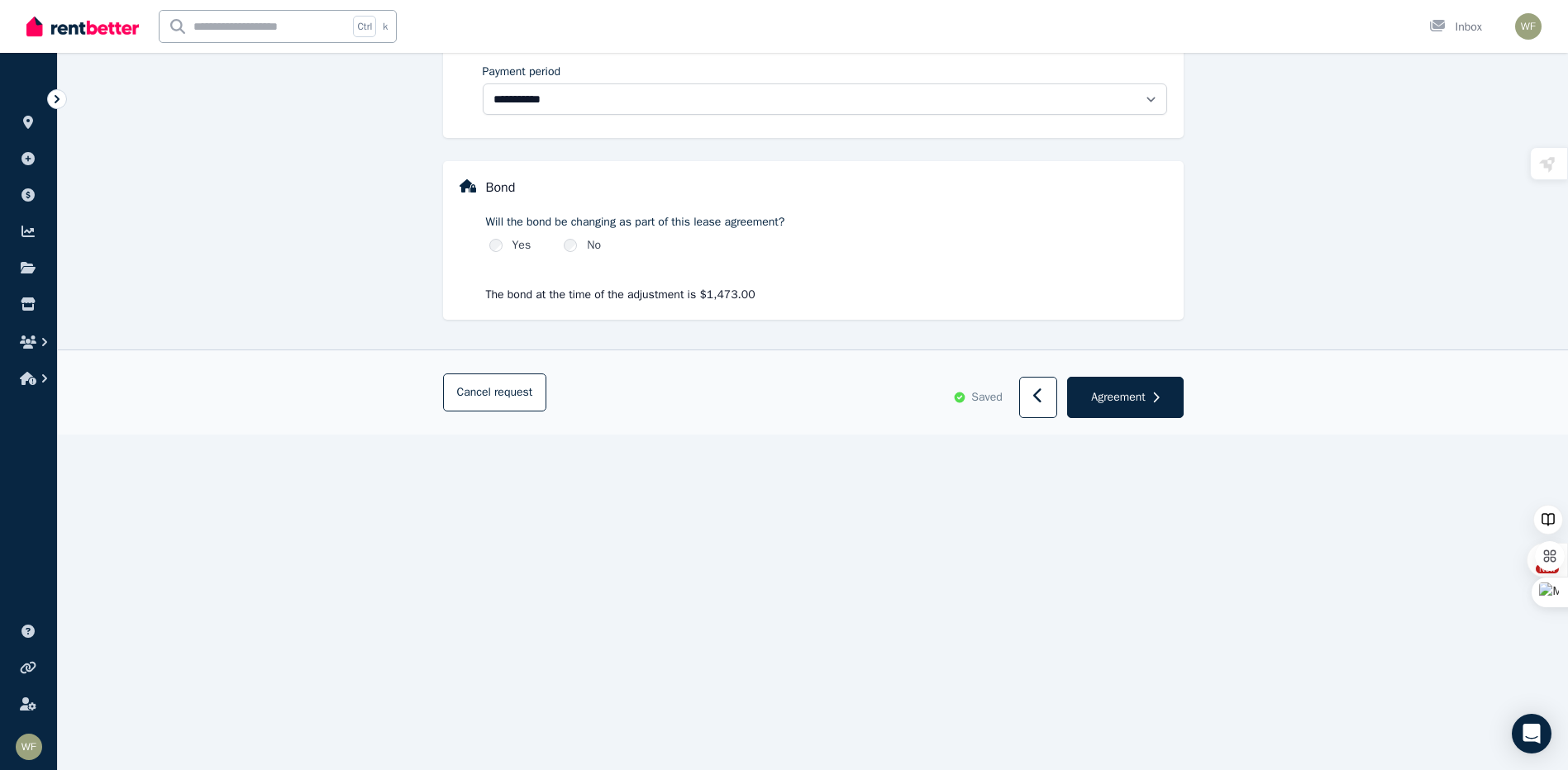 scroll, scrollTop: 744, scrollLeft: 0, axis: vertical 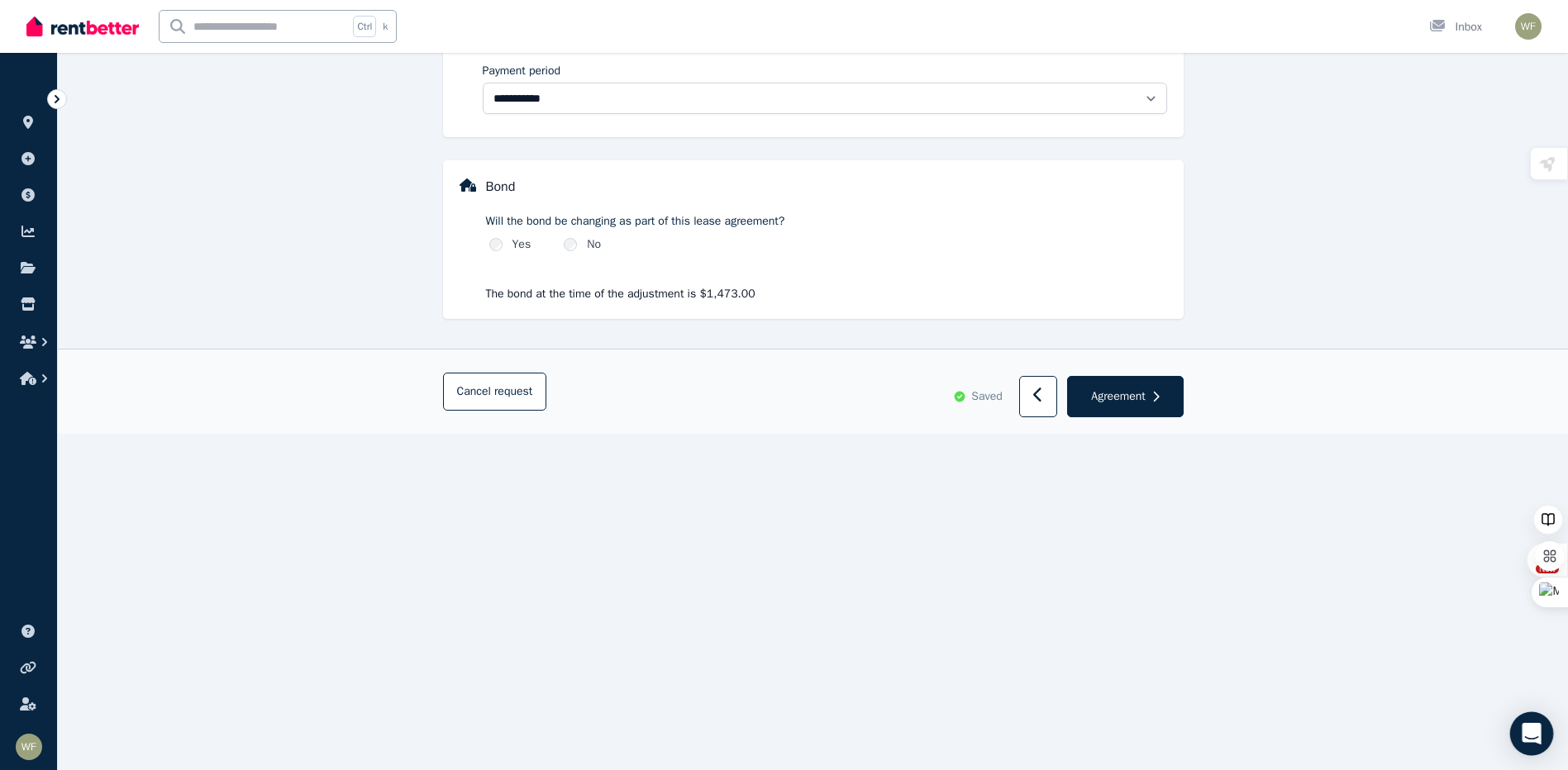 click 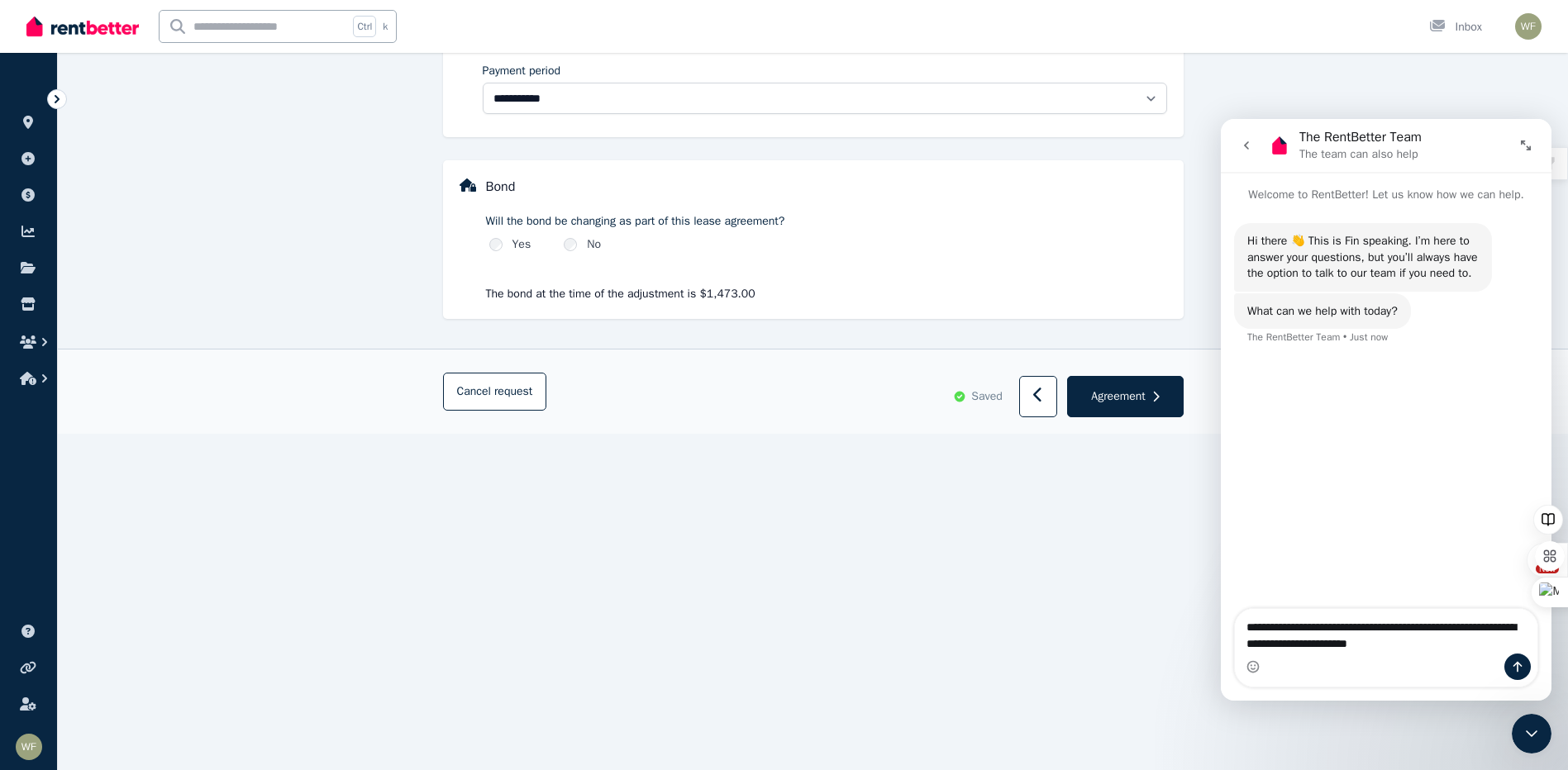scroll, scrollTop: 0, scrollLeft: 0, axis: both 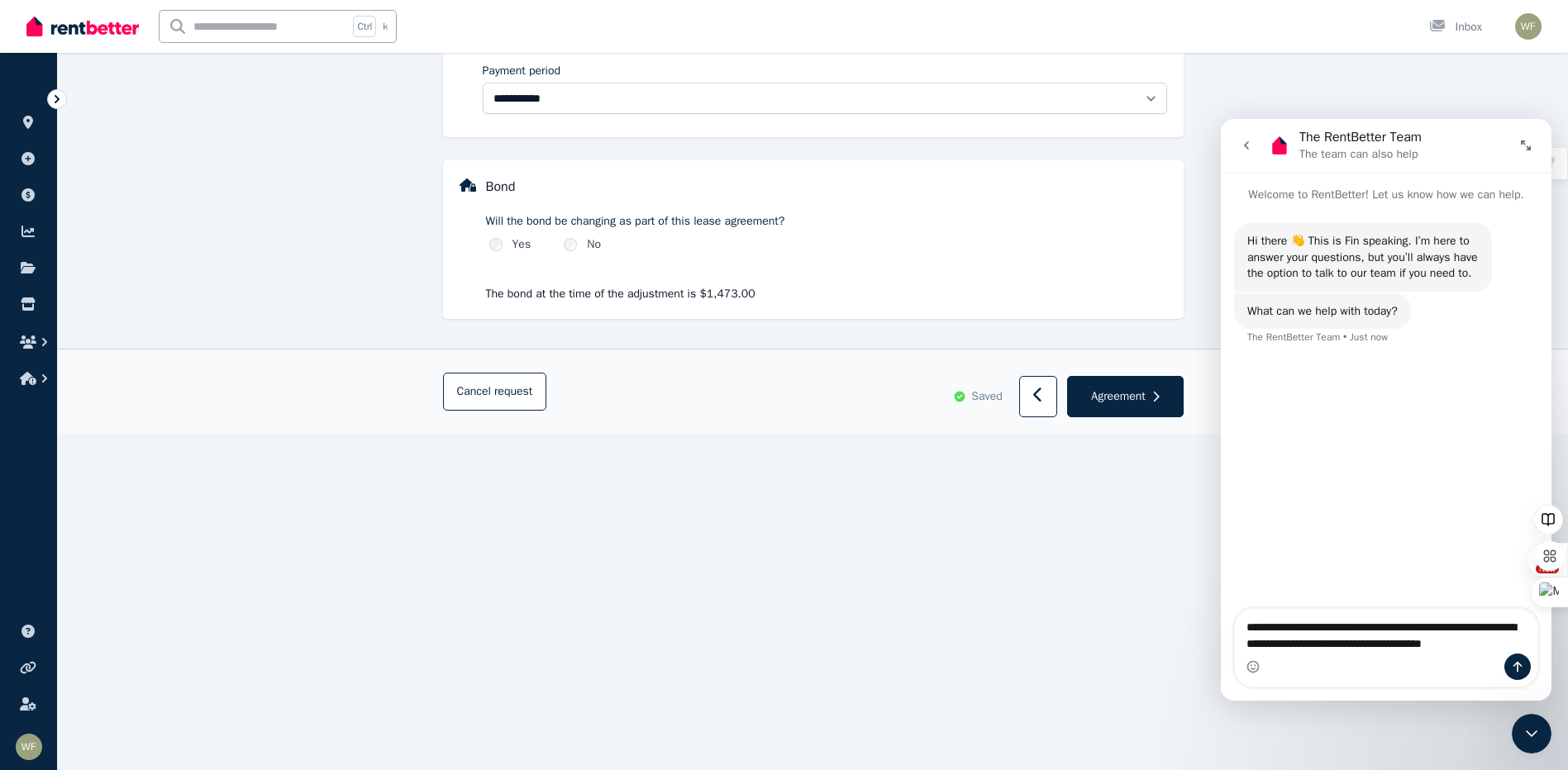 type on "**********" 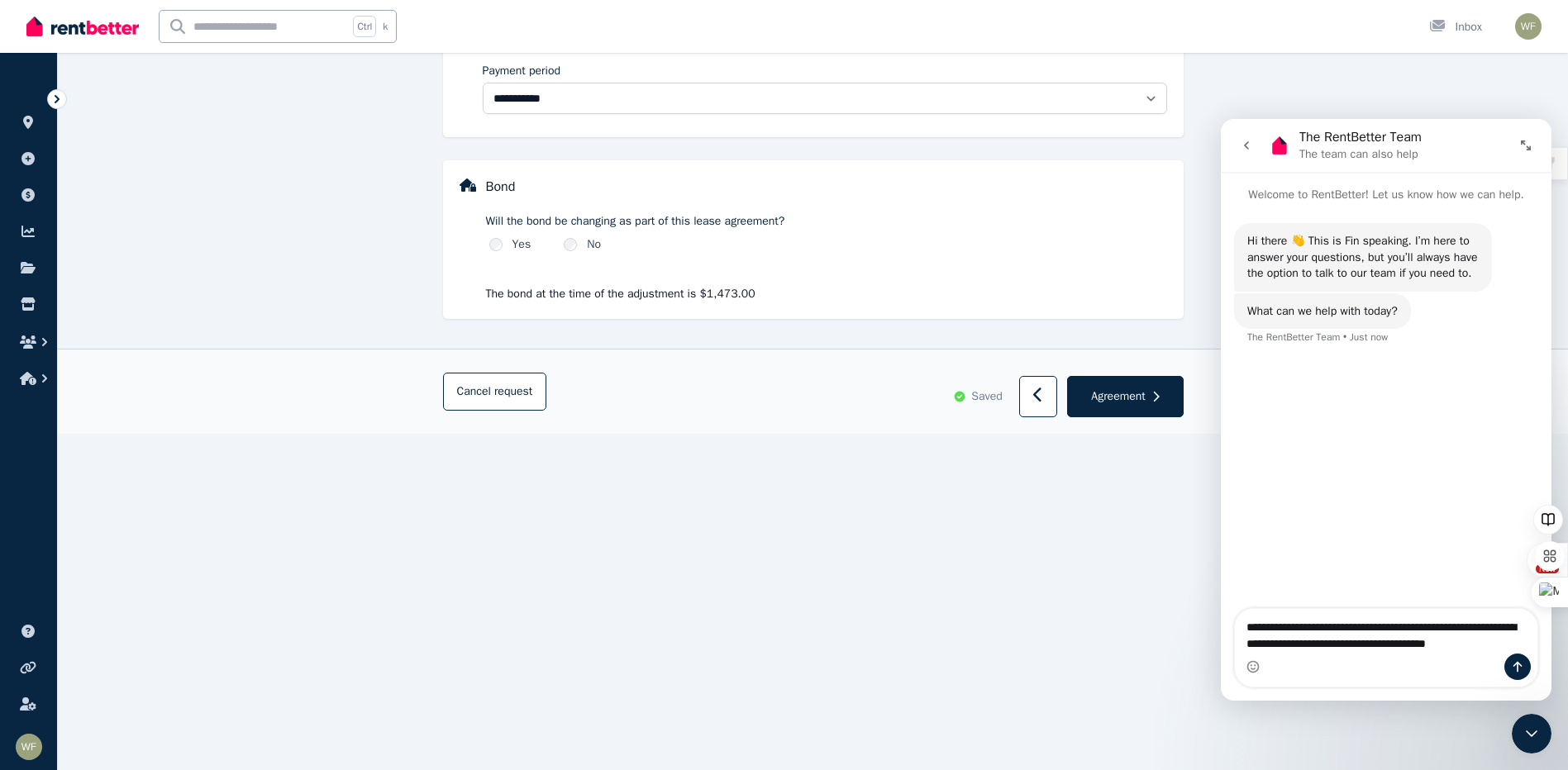type 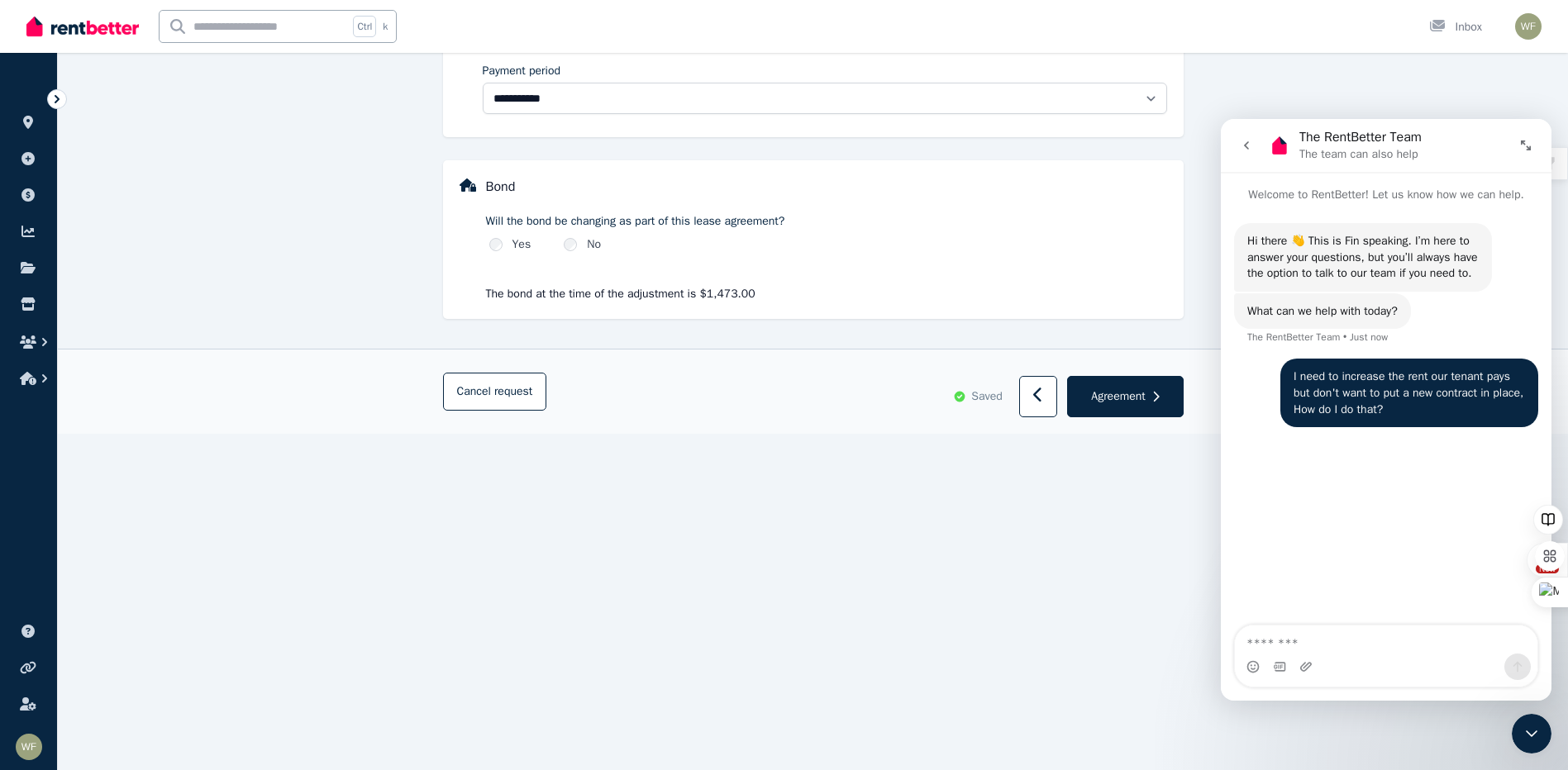 click on "**********" at bounding box center (813, -93) 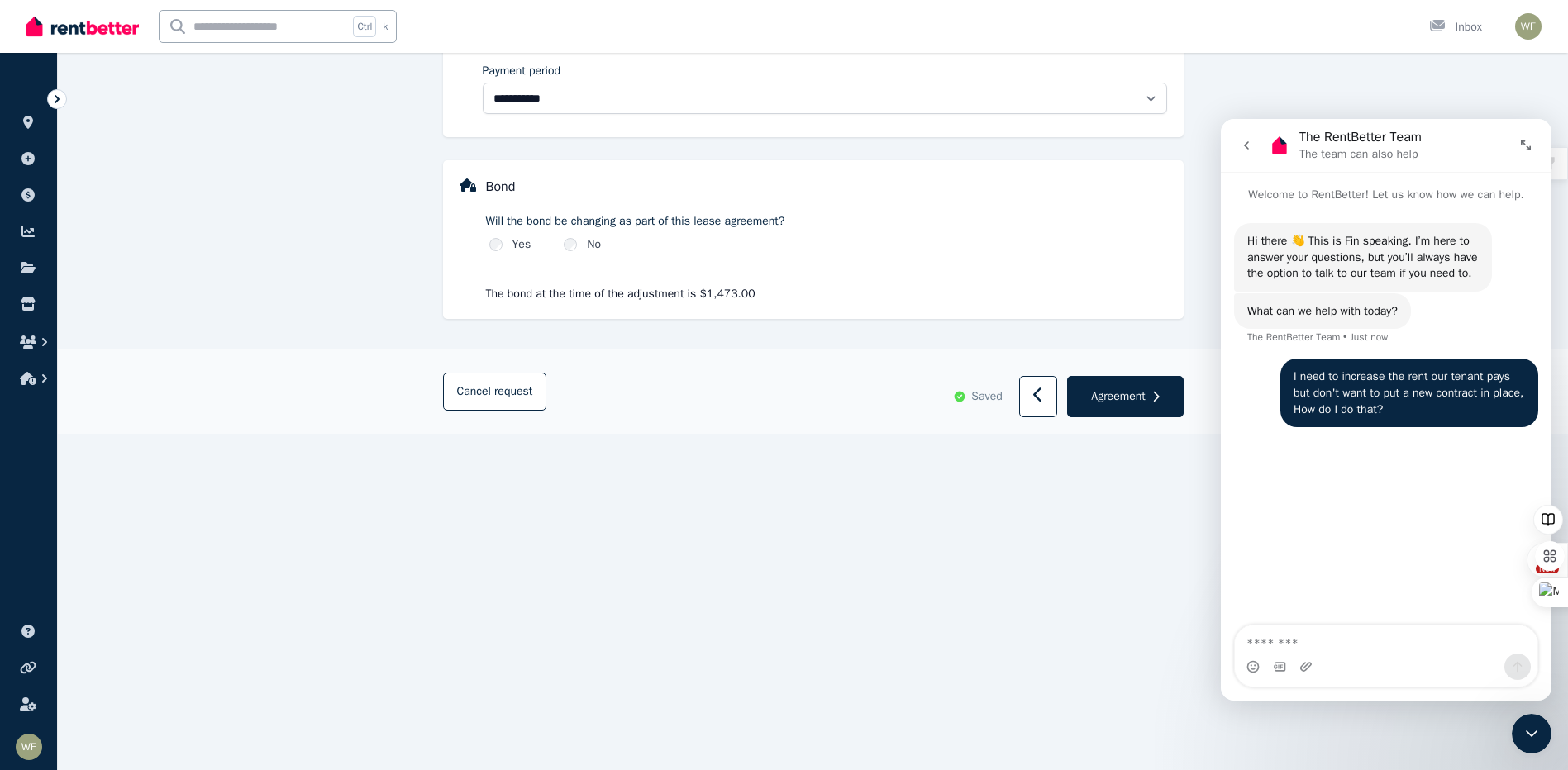 scroll, scrollTop: 661, scrollLeft: 0, axis: vertical 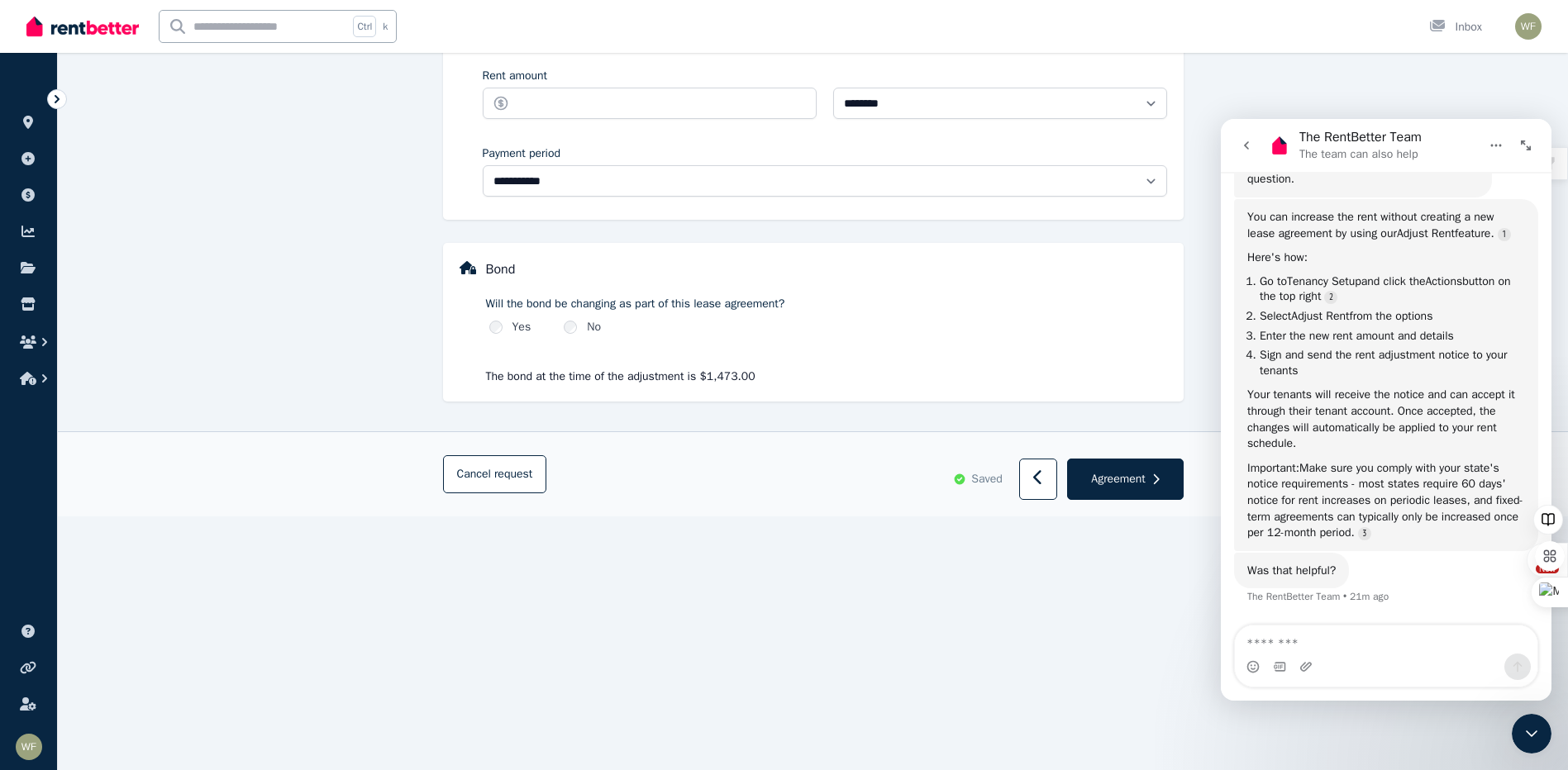 click on "Actions" at bounding box center (1444, 281) 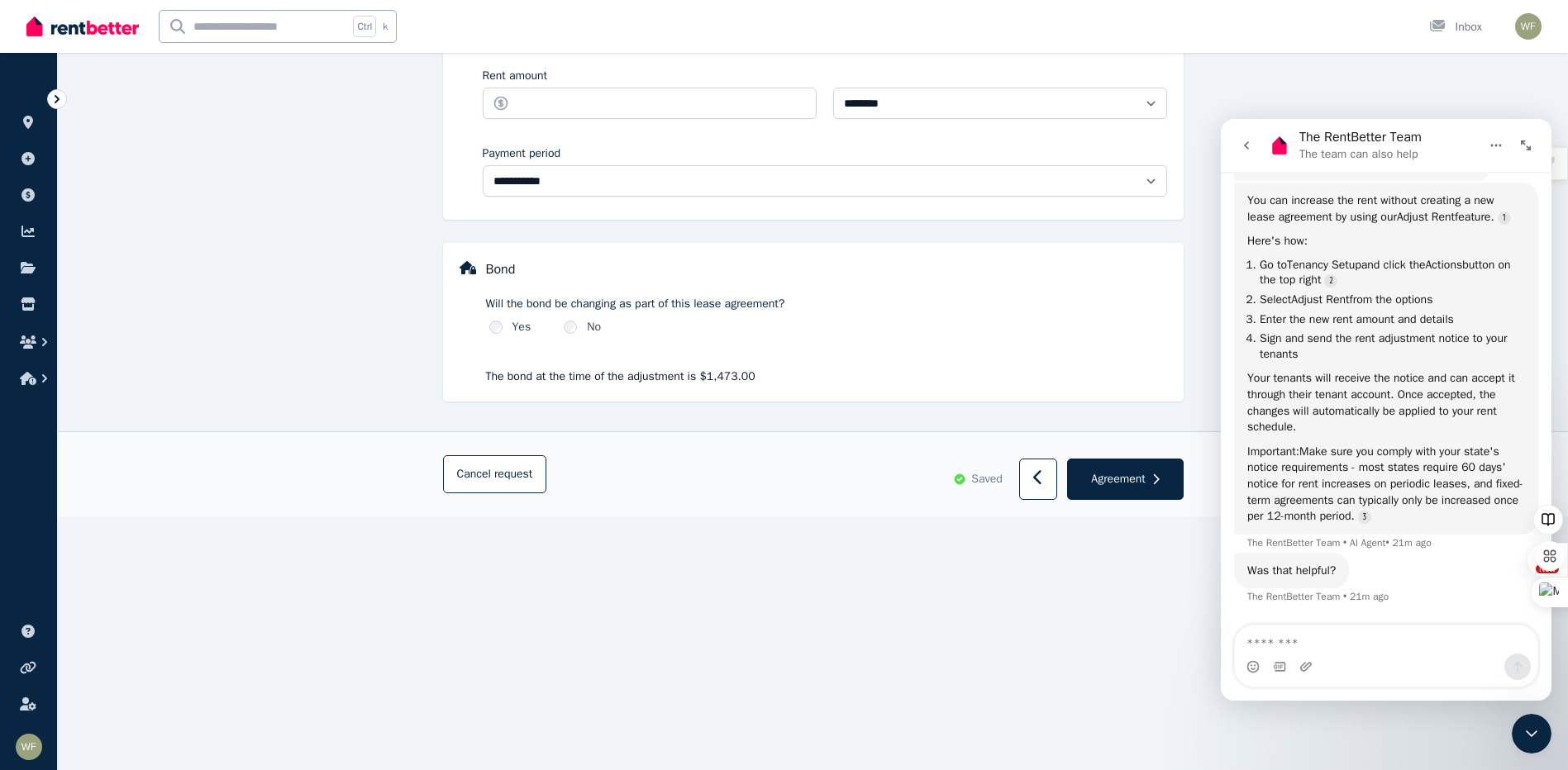 click on "Adjust Rent" at bounding box center [1320, 299] 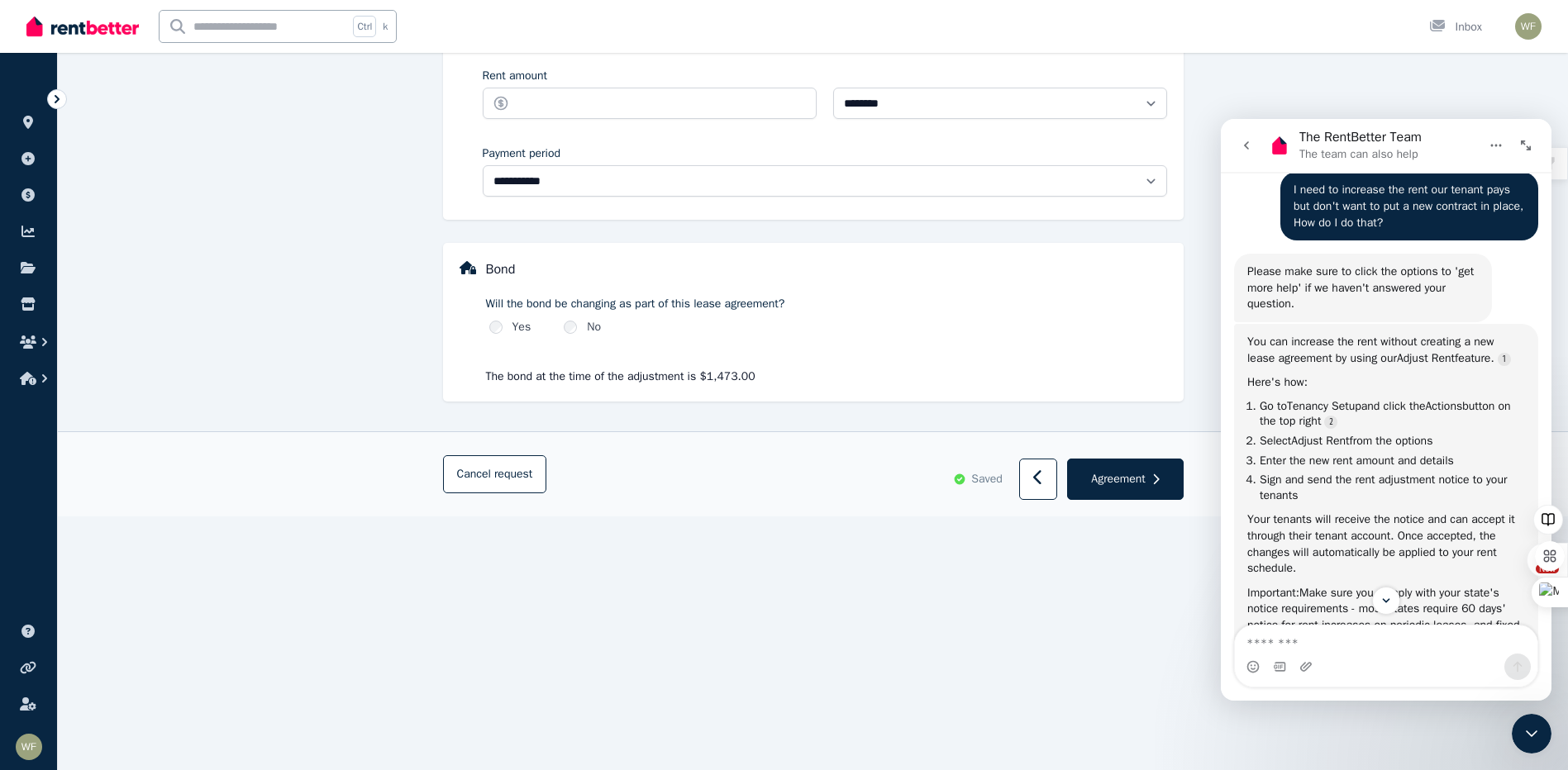 scroll, scrollTop: 154, scrollLeft: 0, axis: vertical 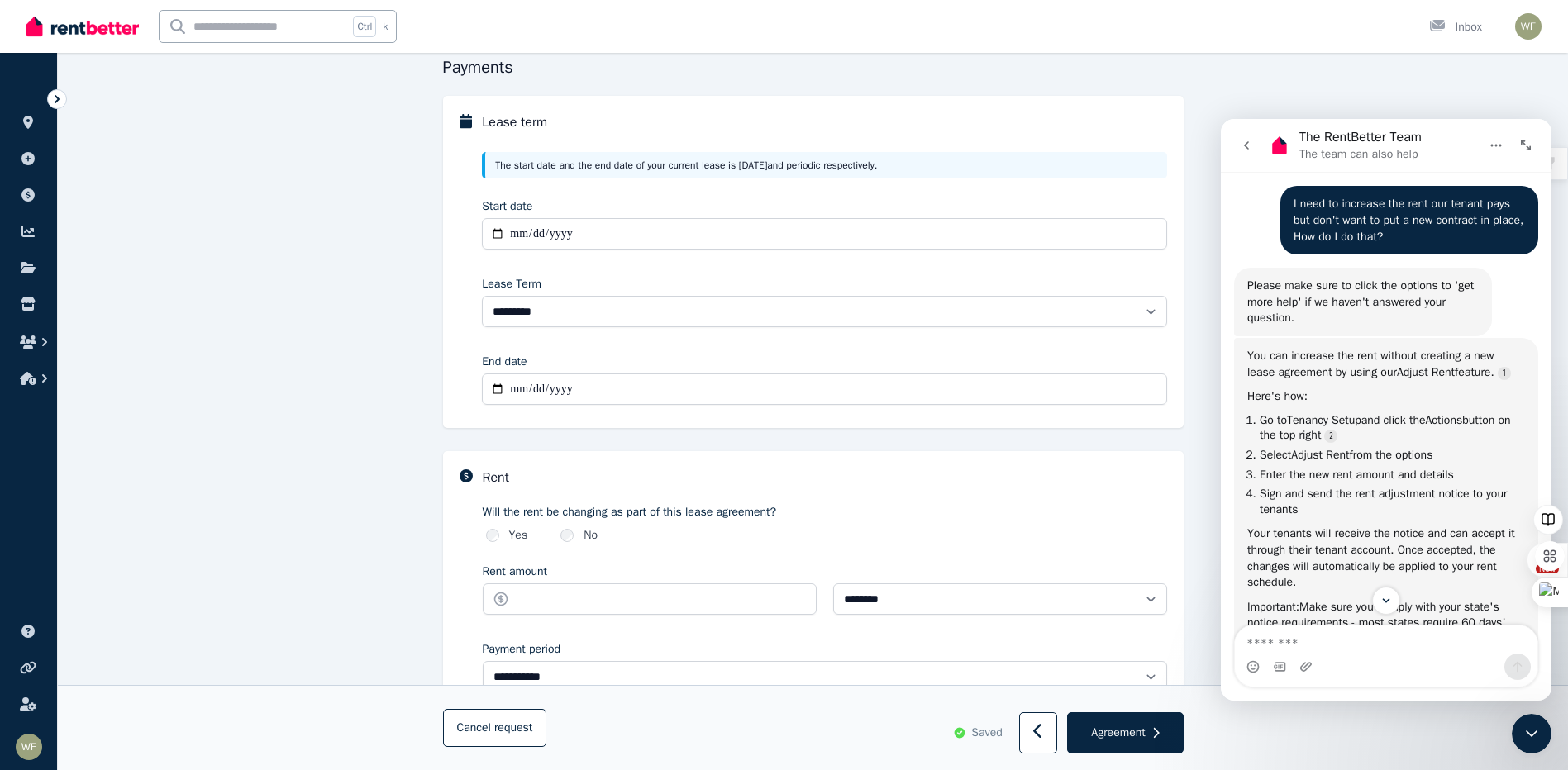 click on "Tenancy Setup" at bounding box center (1324, 420) 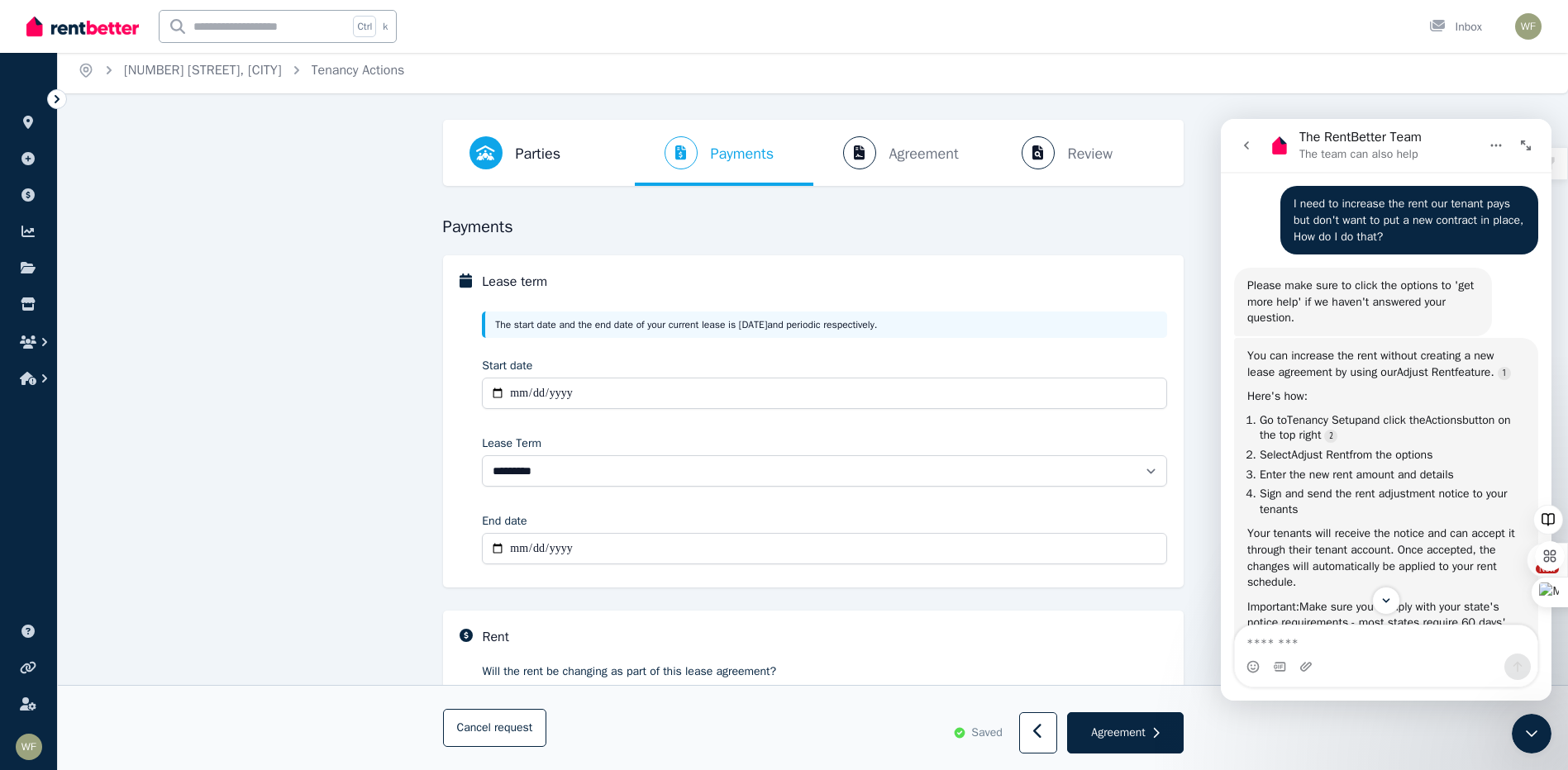 scroll, scrollTop: 0, scrollLeft: 0, axis: both 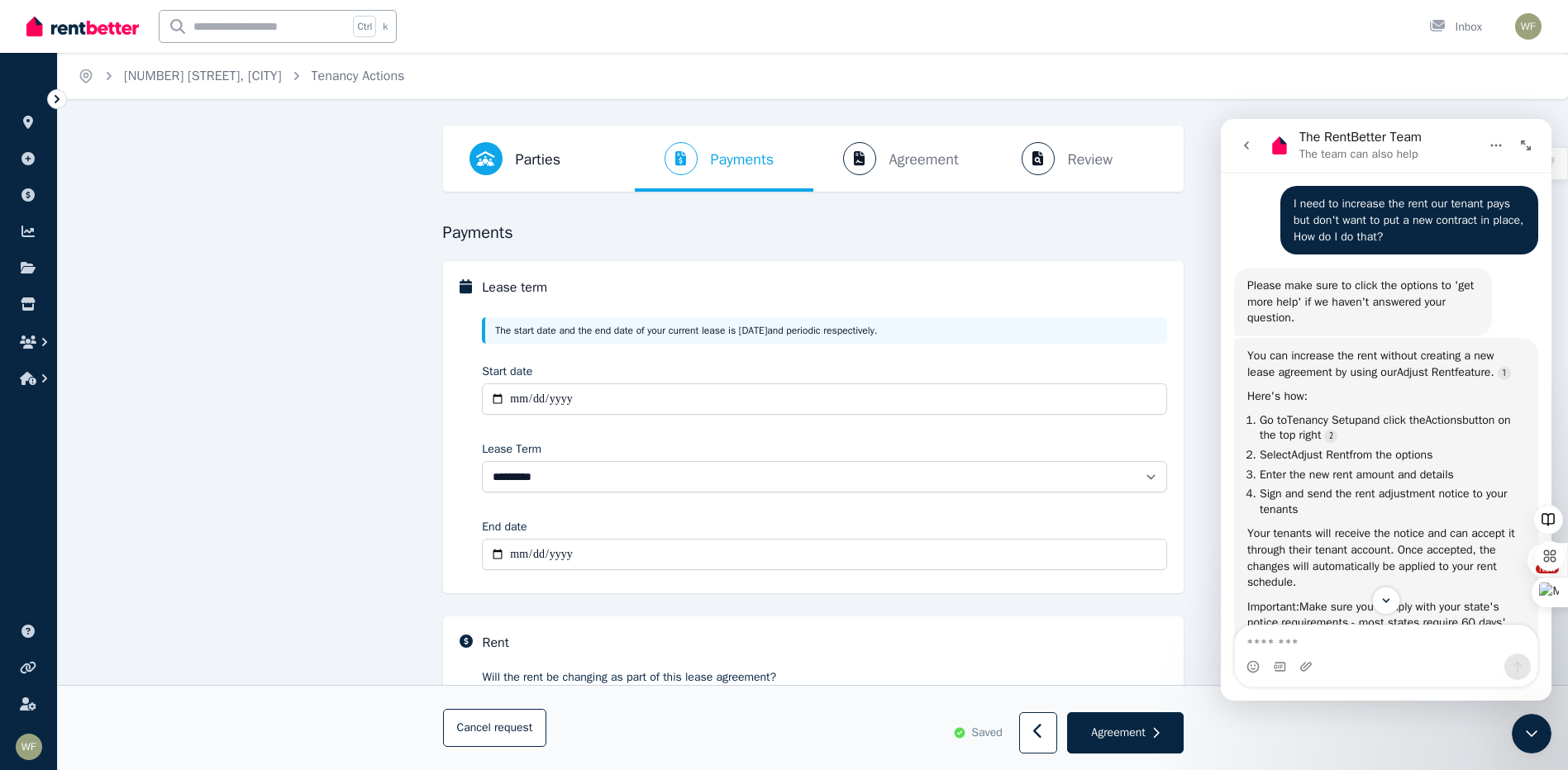click on "**********" at bounding box center (813, 651) 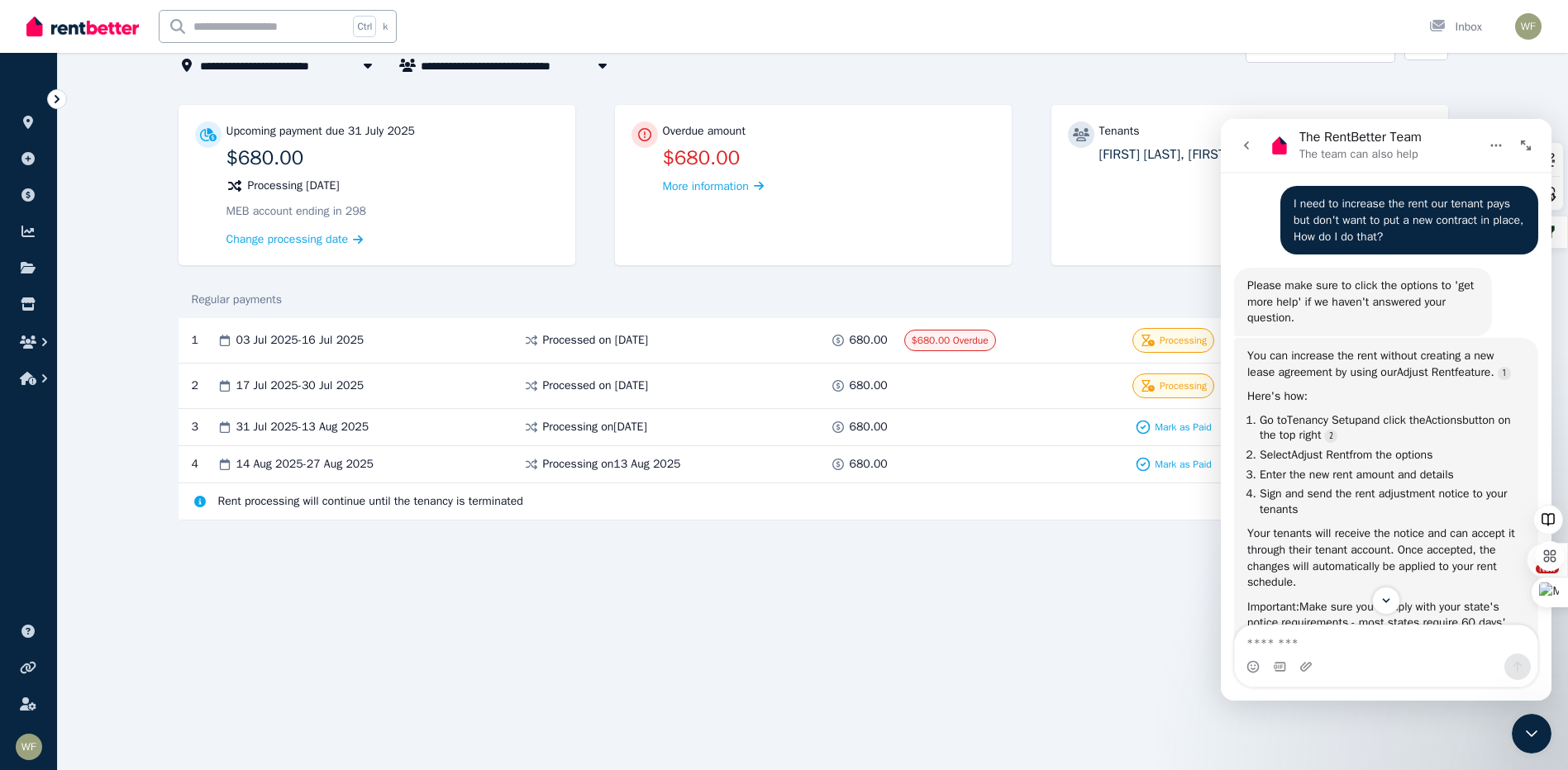 scroll, scrollTop: 83, scrollLeft: 0, axis: vertical 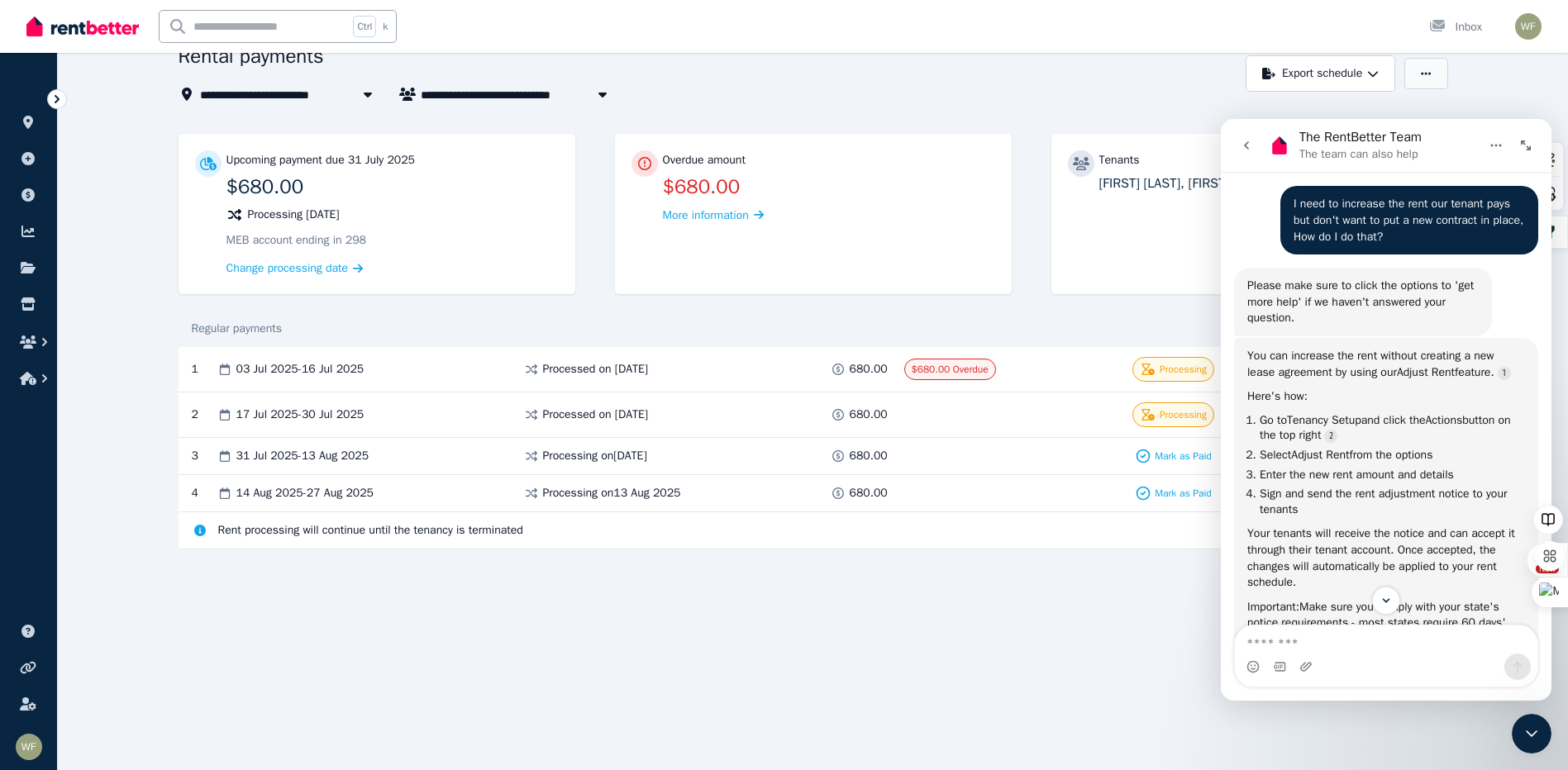click at bounding box center [1426, 74] 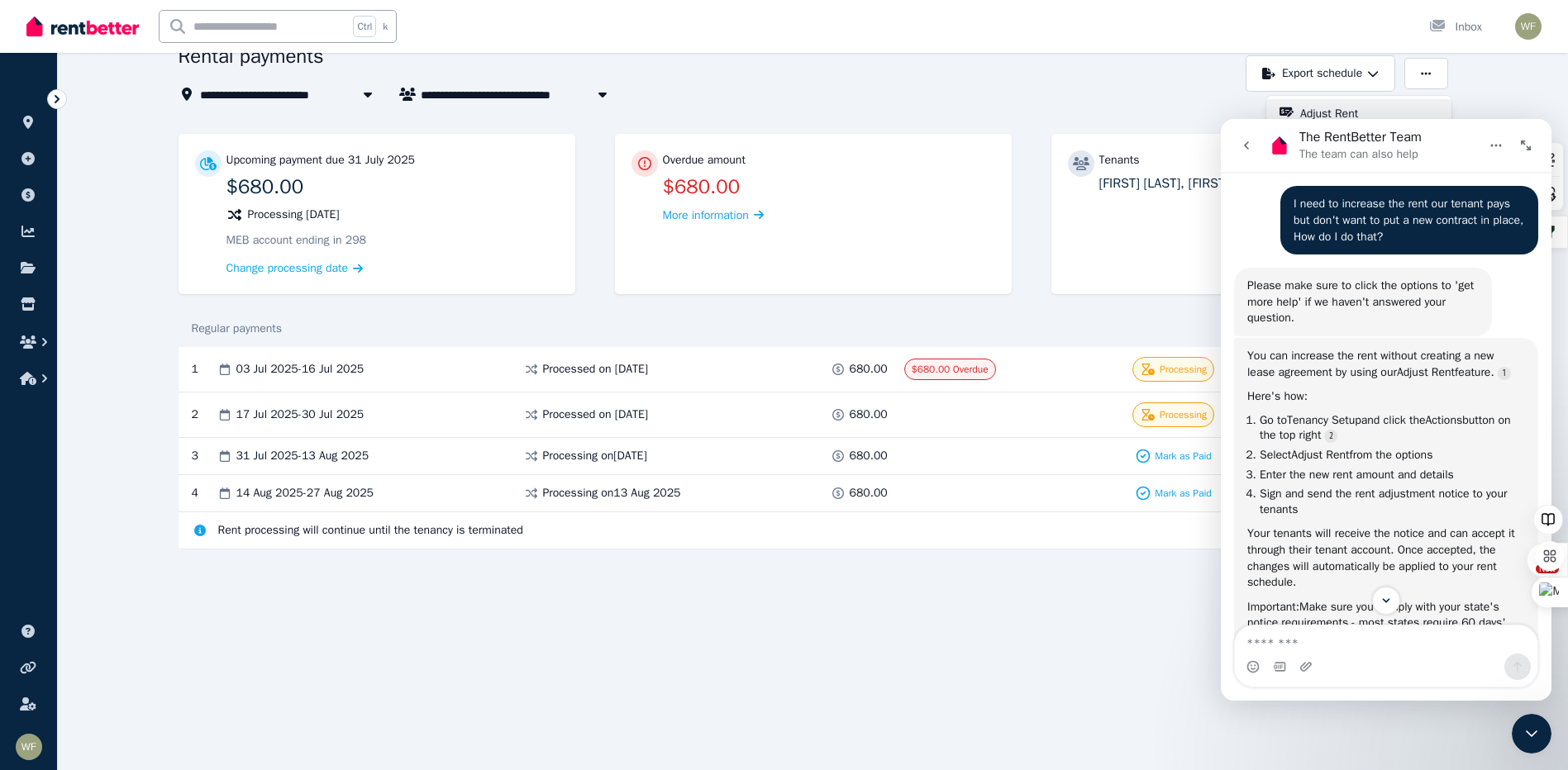 click on "Adjust Rent" at bounding box center [1336, 114] 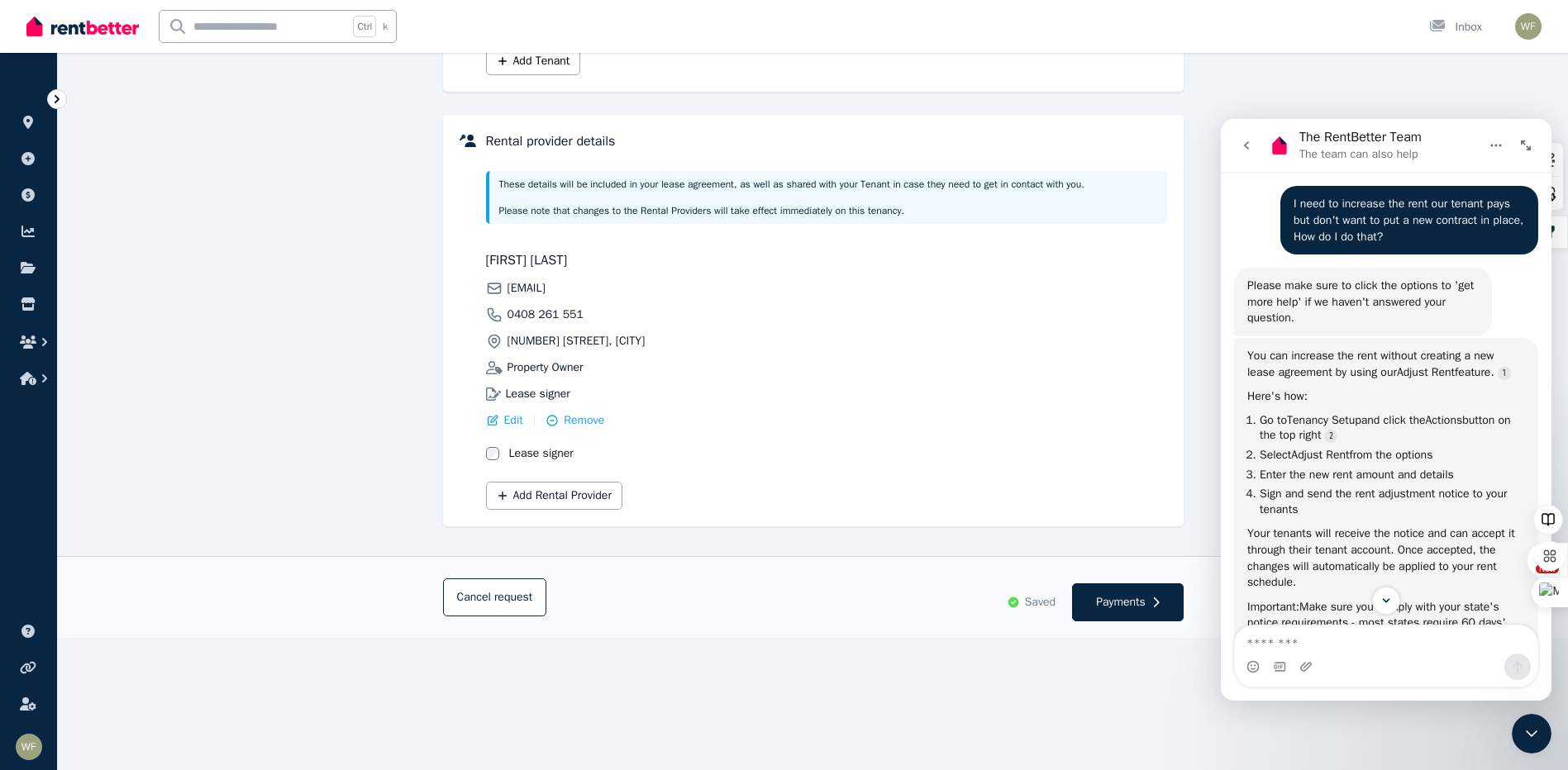 scroll, scrollTop: 413, scrollLeft: 0, axis: vertical 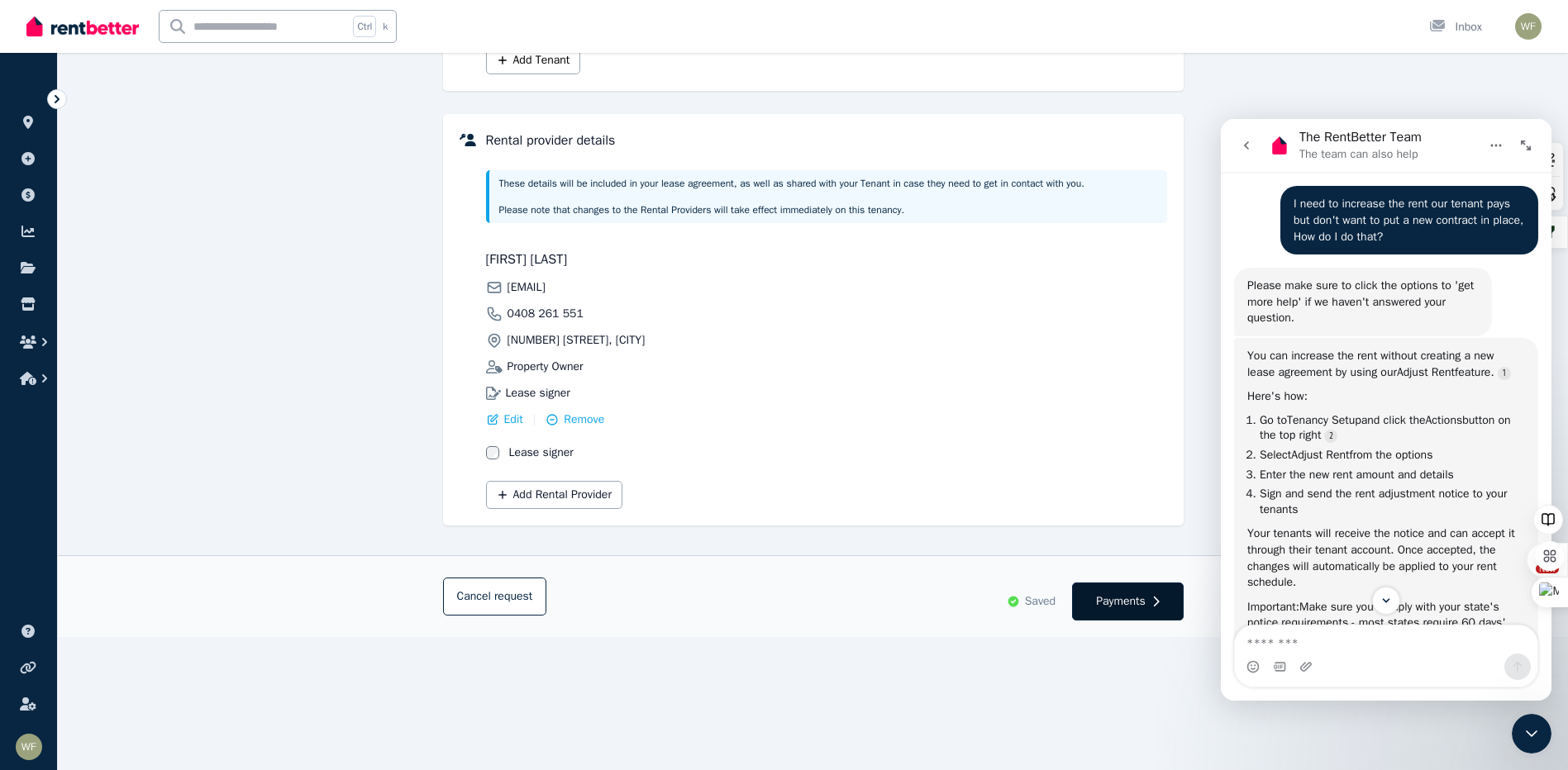 click on "Payments" at bounding box center (1121, 601) 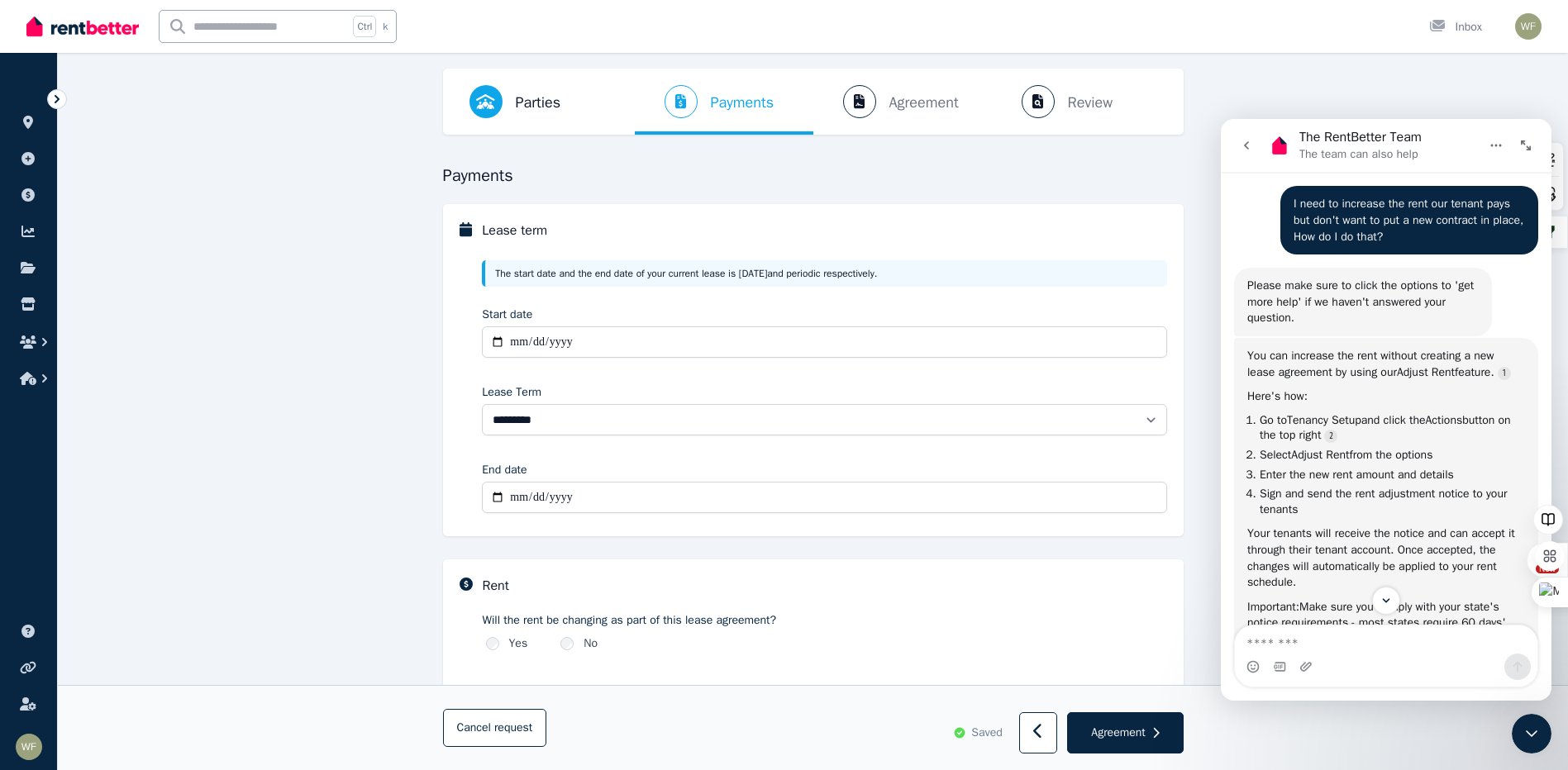 scroll, scrollTop: 83, scrollLeft: 0, axis: vertical 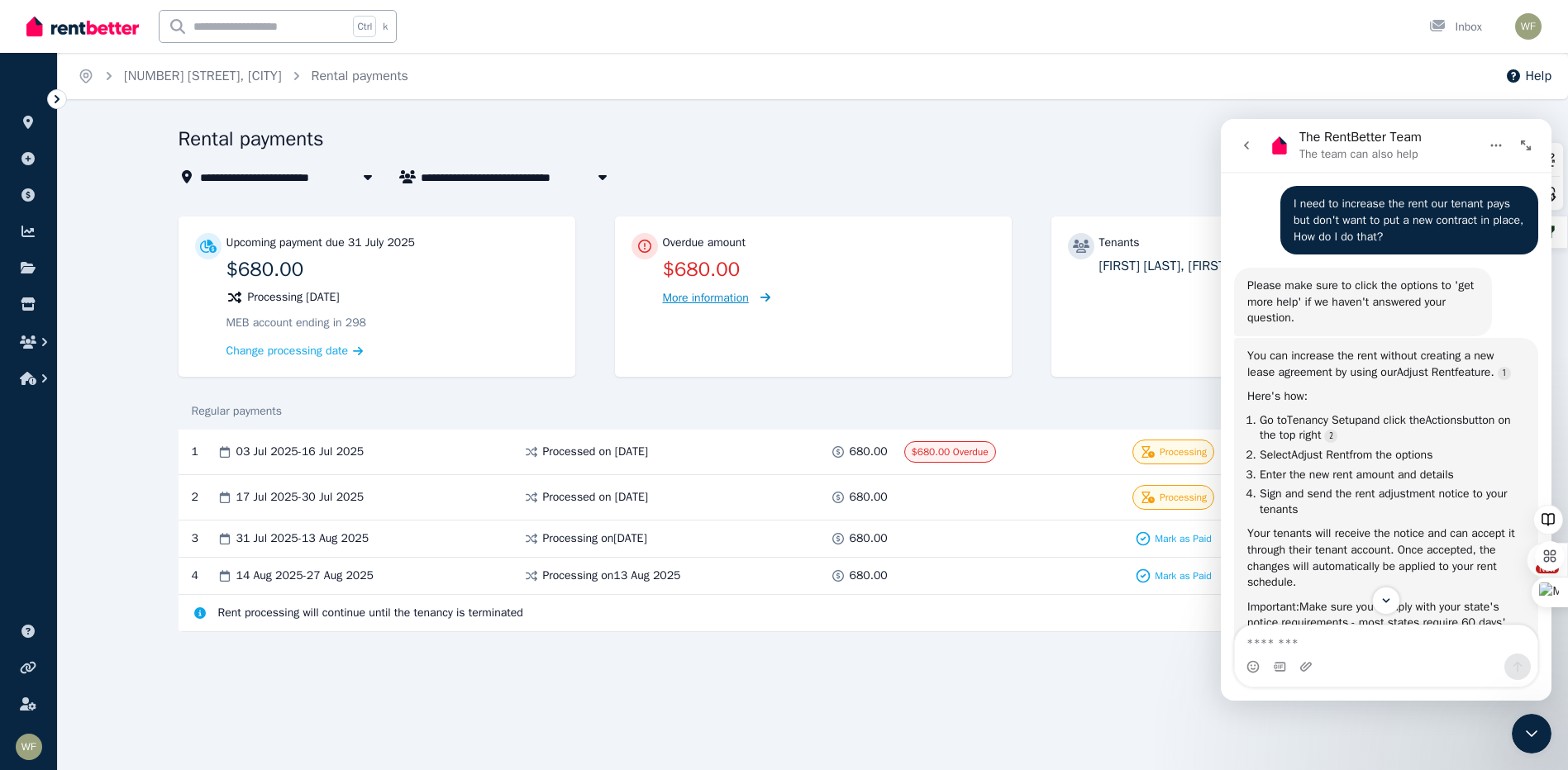 click on "More information" at bounding box center (706, 297) 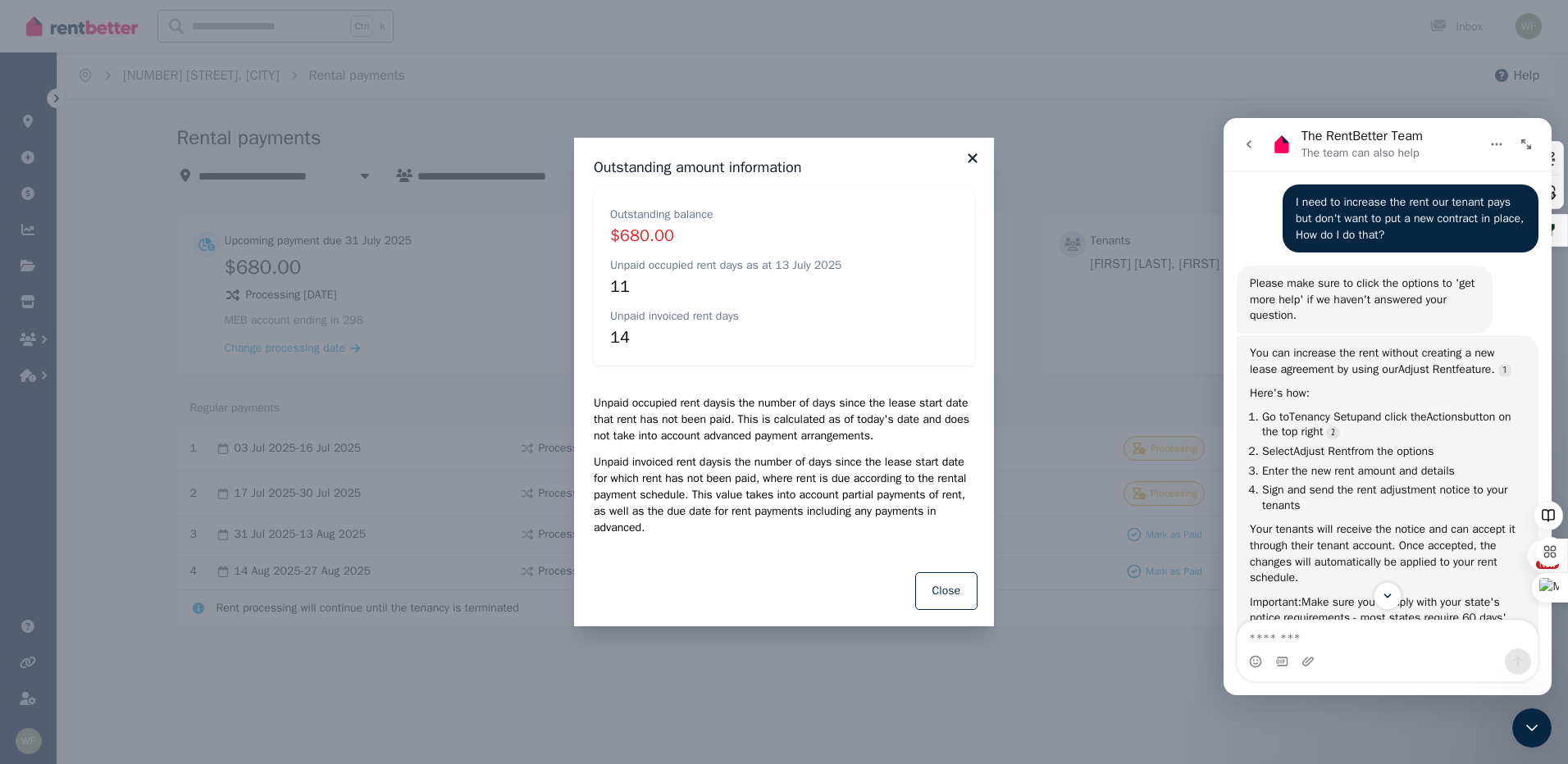 click 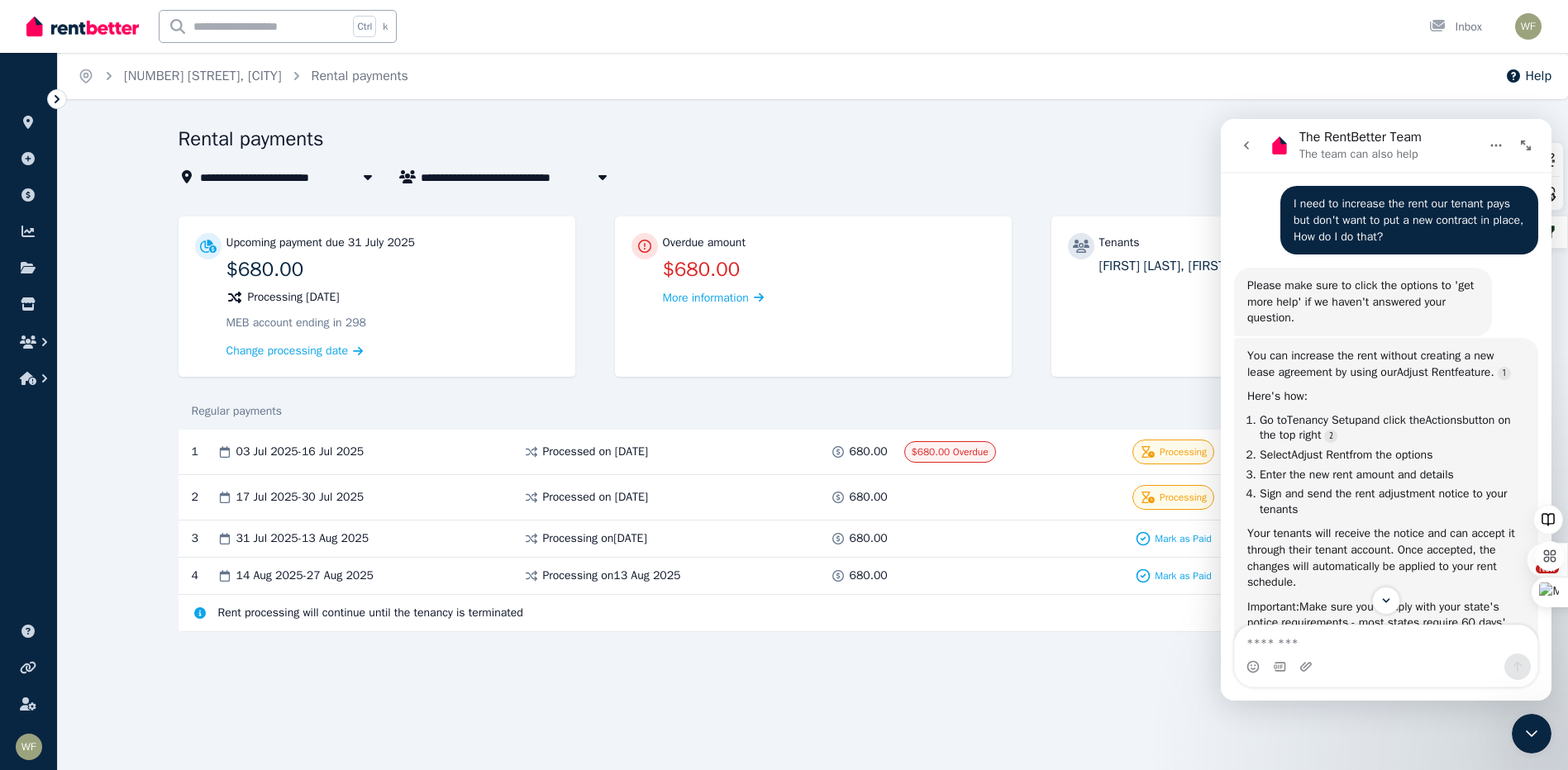 click on "**********" at bounding box center [708, 156] 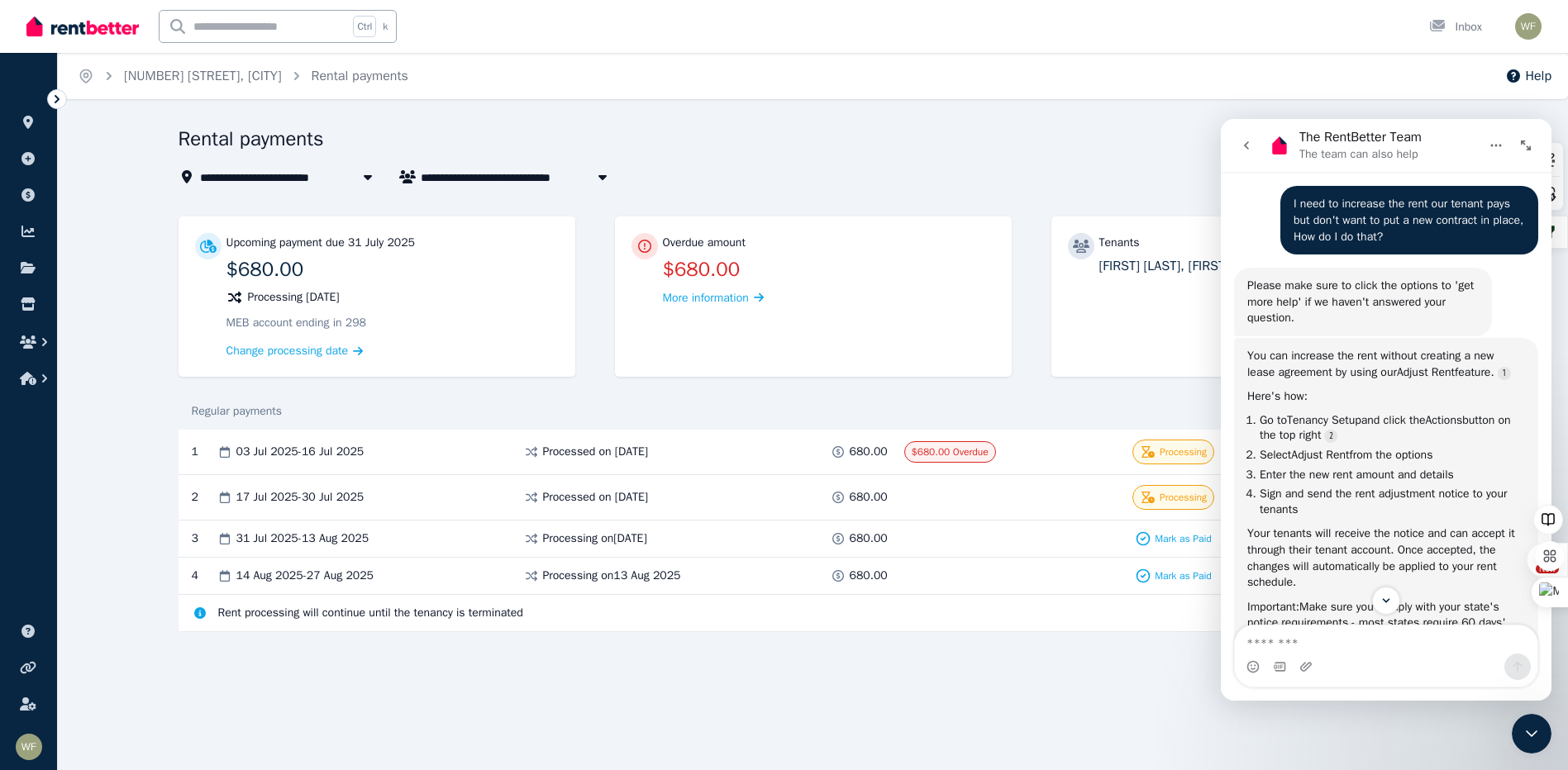 click on "**********" at bounding box center (813, 408) 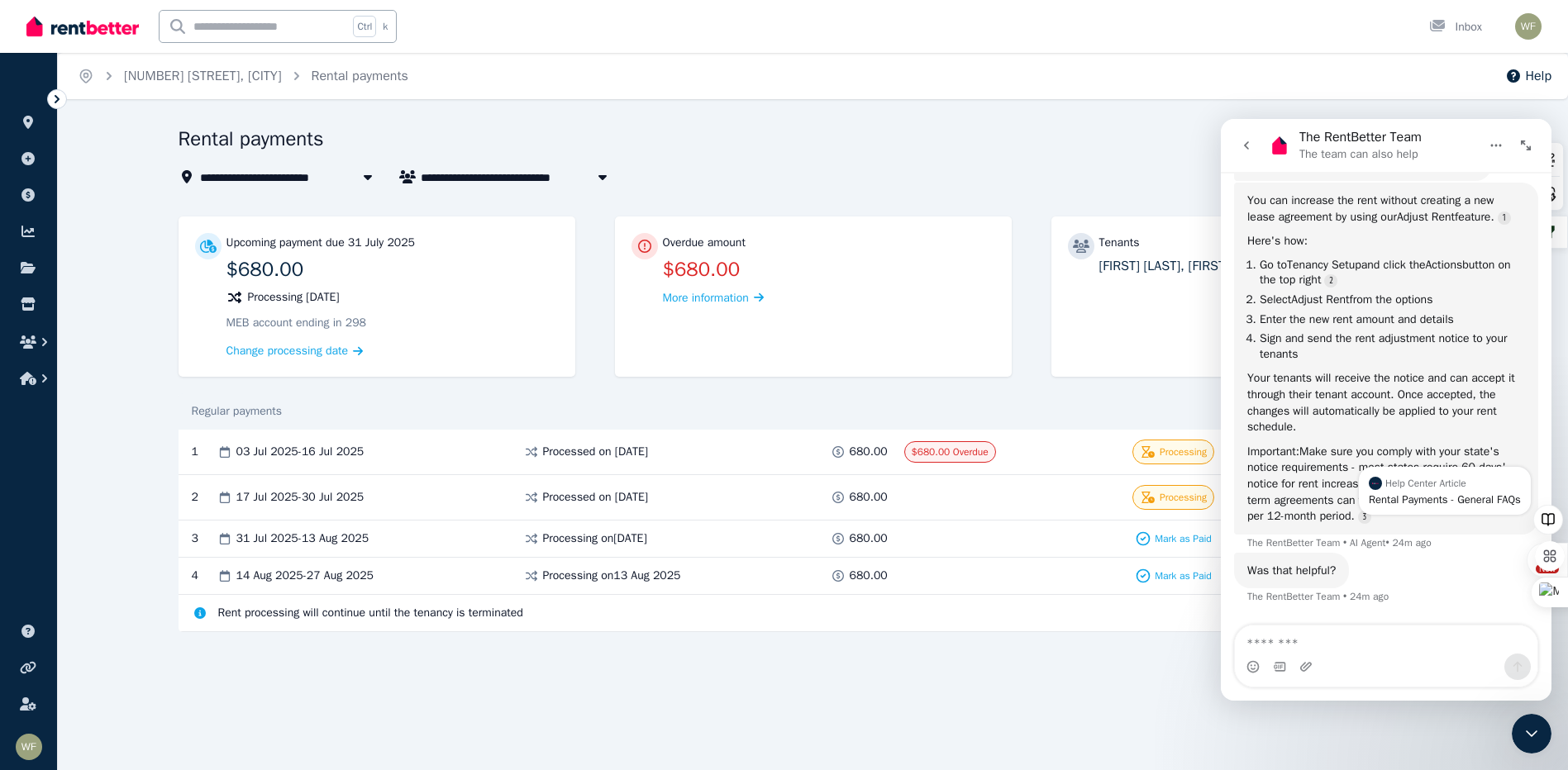 scroll, scrollTop: 335, scrollLeft: 0, axis: vertical 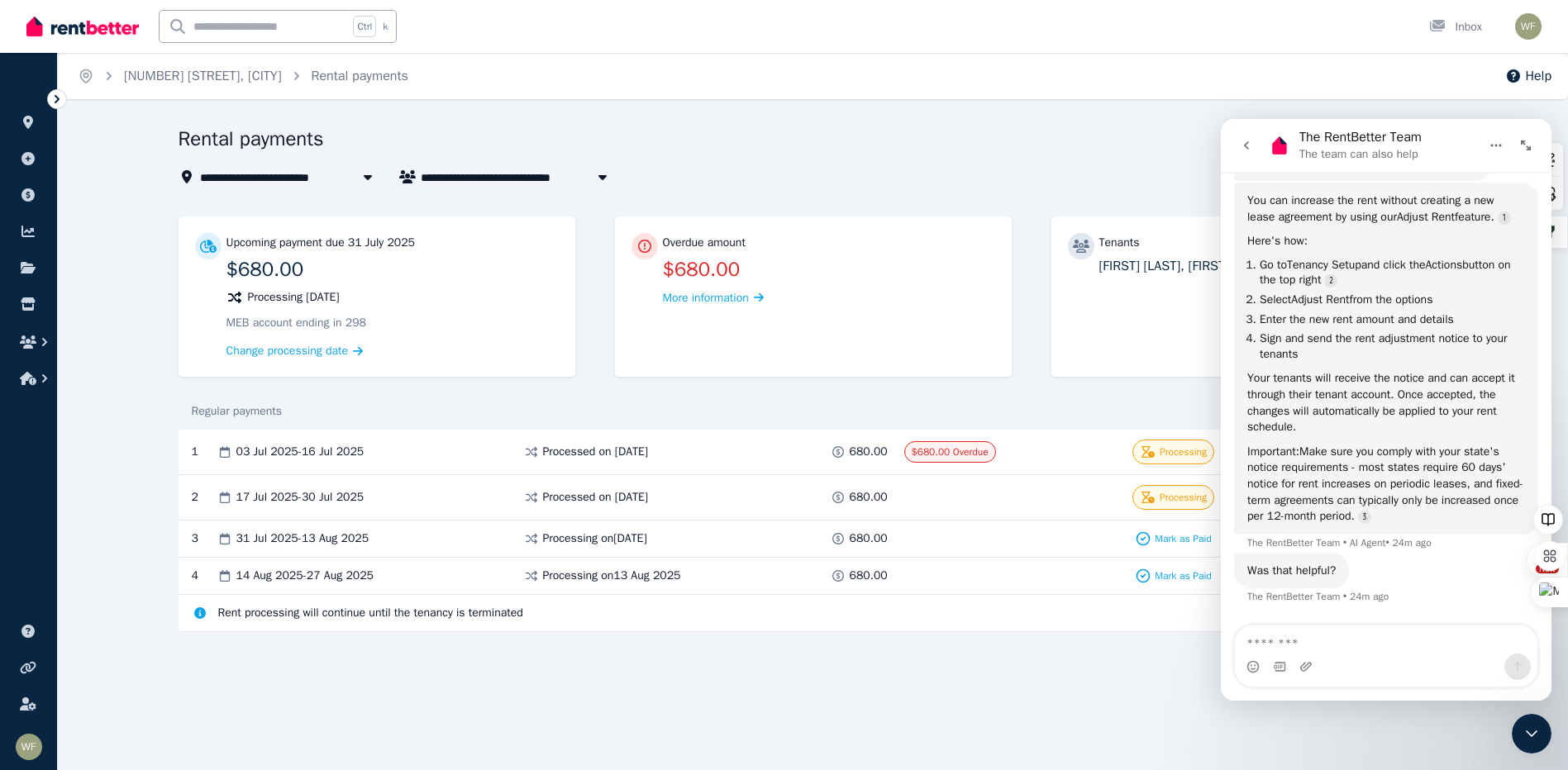 drag, startPoint x: 750, startPoint y: 146, endPoint x: 760, endPoint y: 150, distance: 10.77033 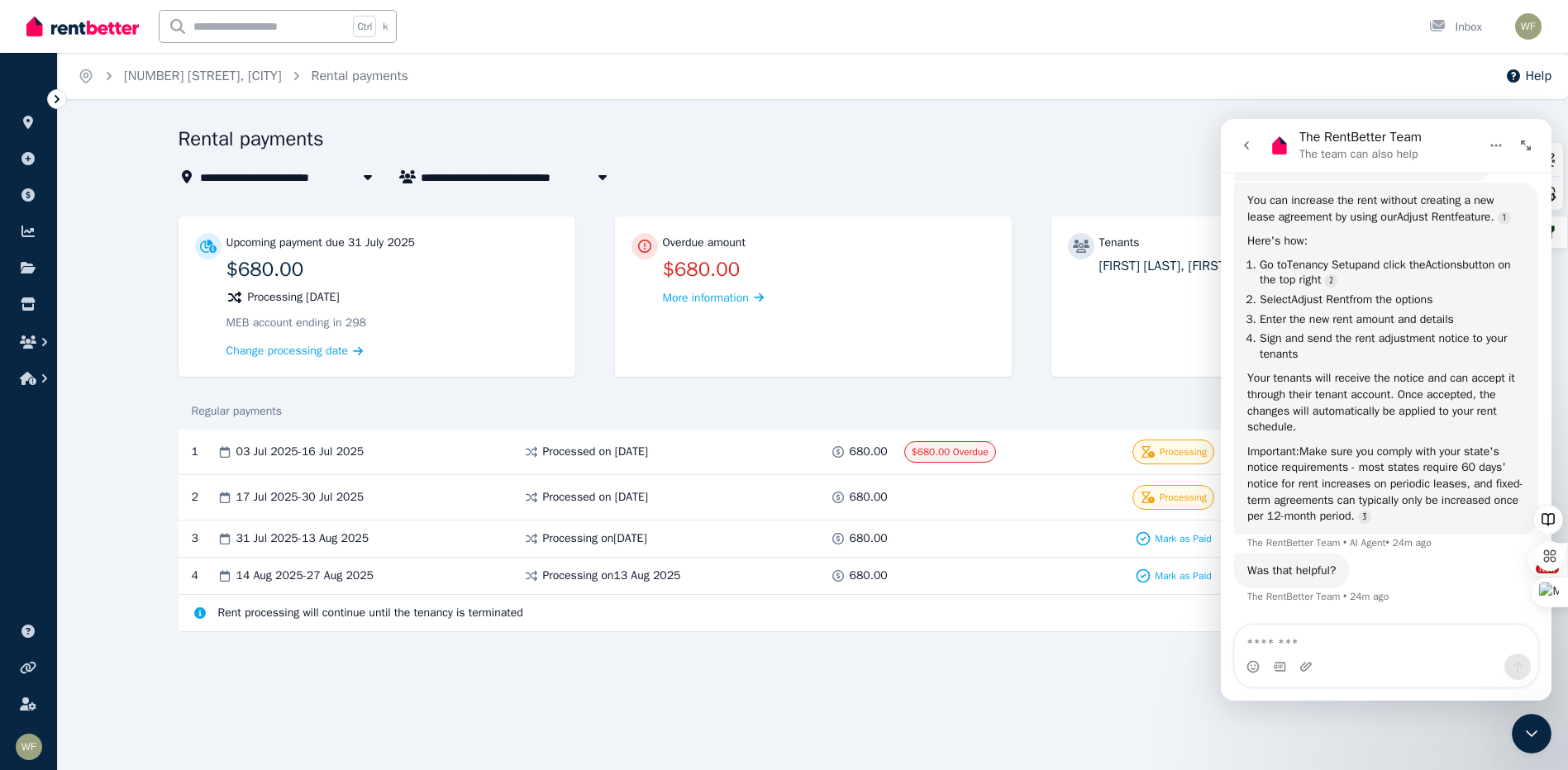 click on "**********" at bounding box center (813, 408) 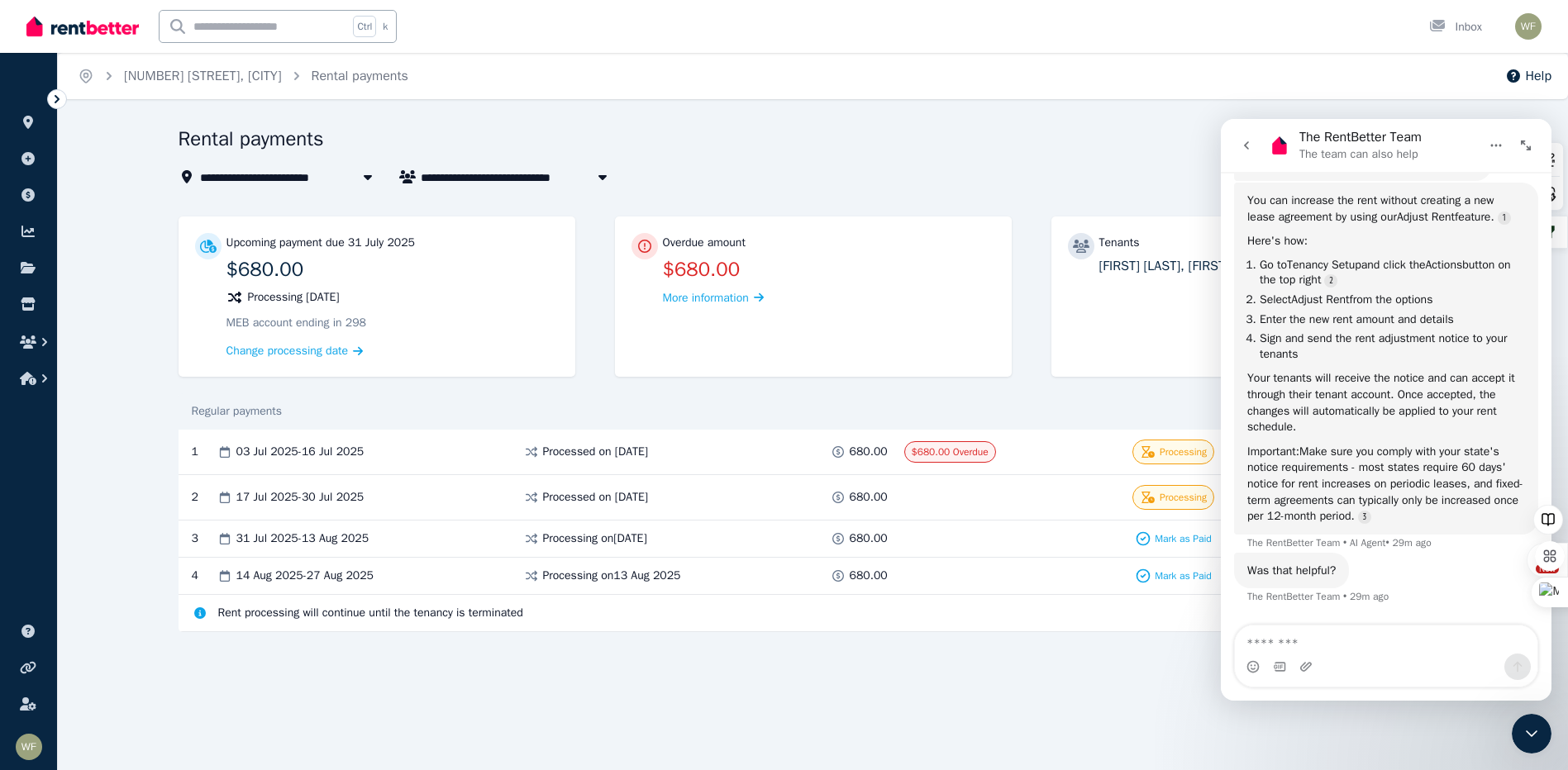 click on "**********" at bounding box center [813, 408] 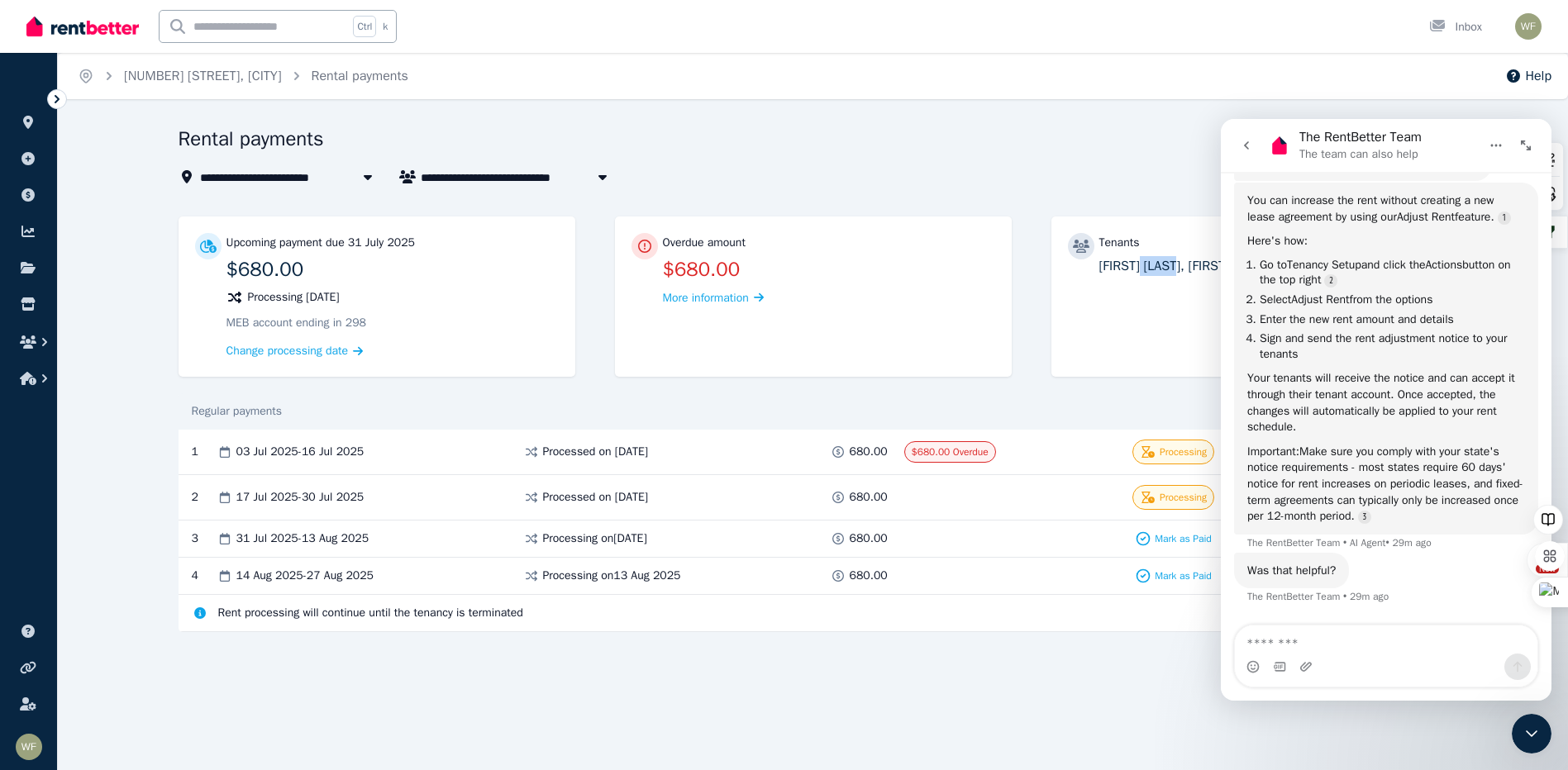 click on "[FIRST] [LAST], [FIRST] [LAST]" at bounding box center [1265, 266] 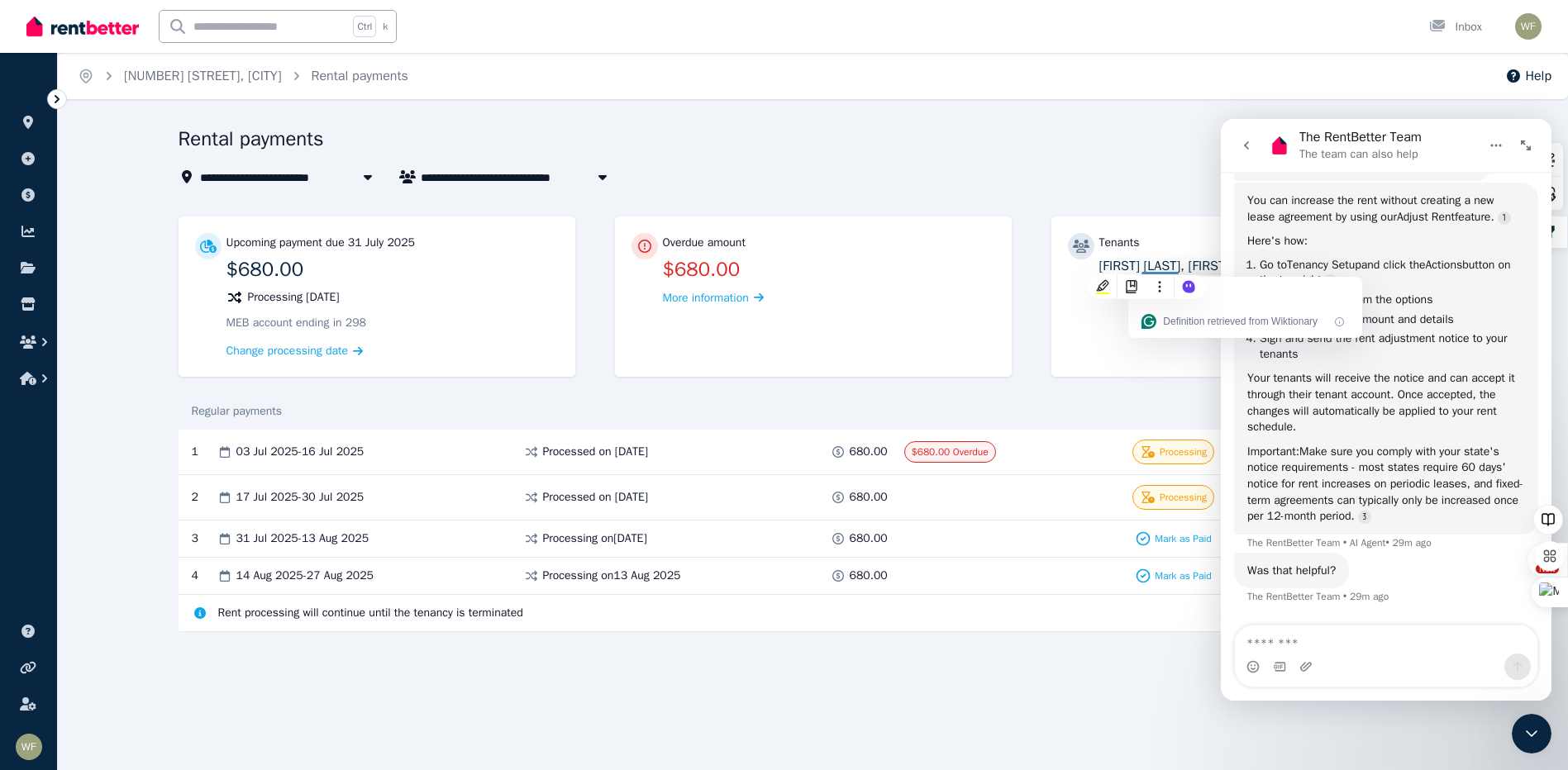 click on "**********" at bounding box center (813, 408) 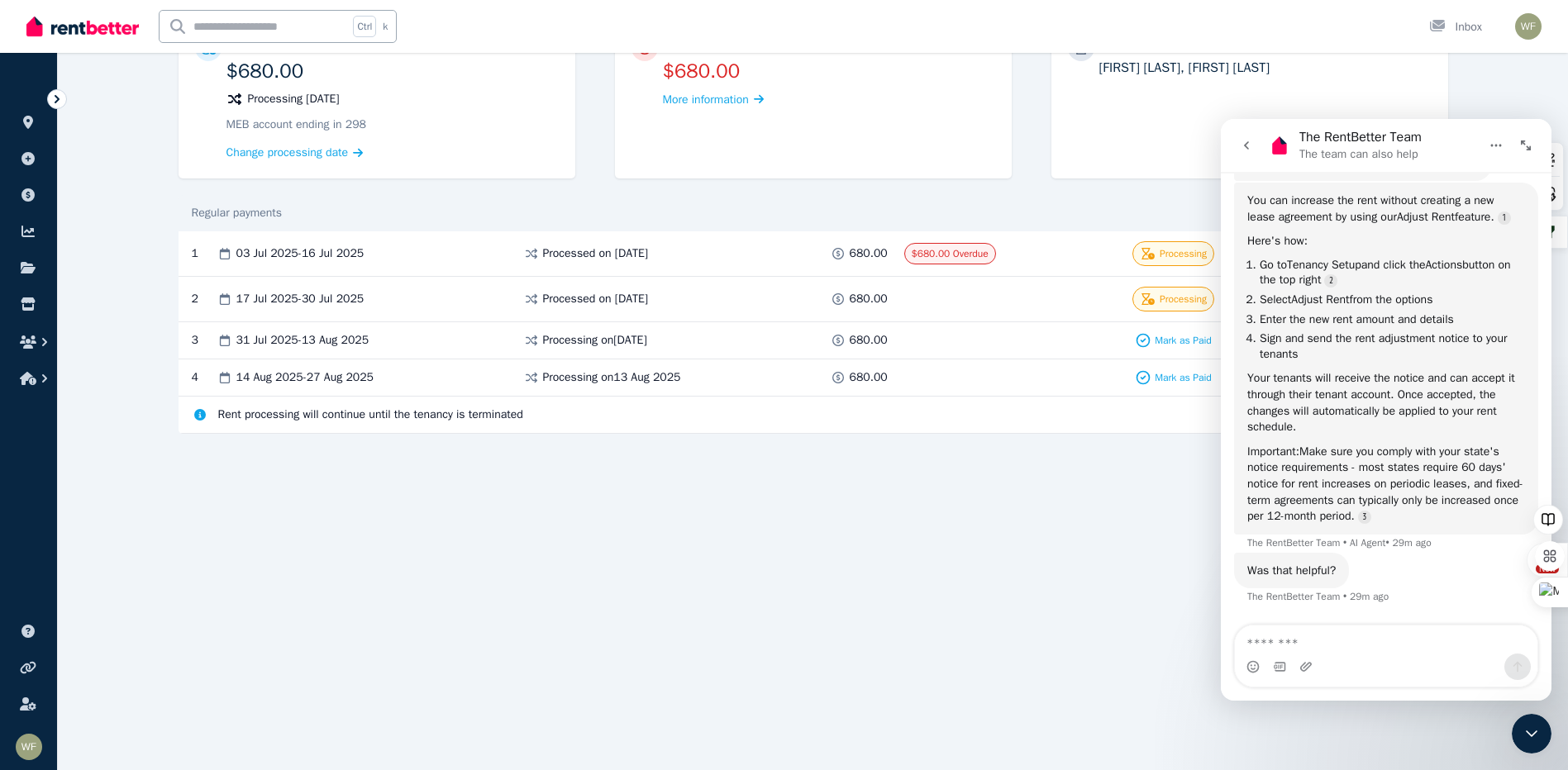 scroll, scrollTop: 165, scrollLeft: 0, axis: vertical 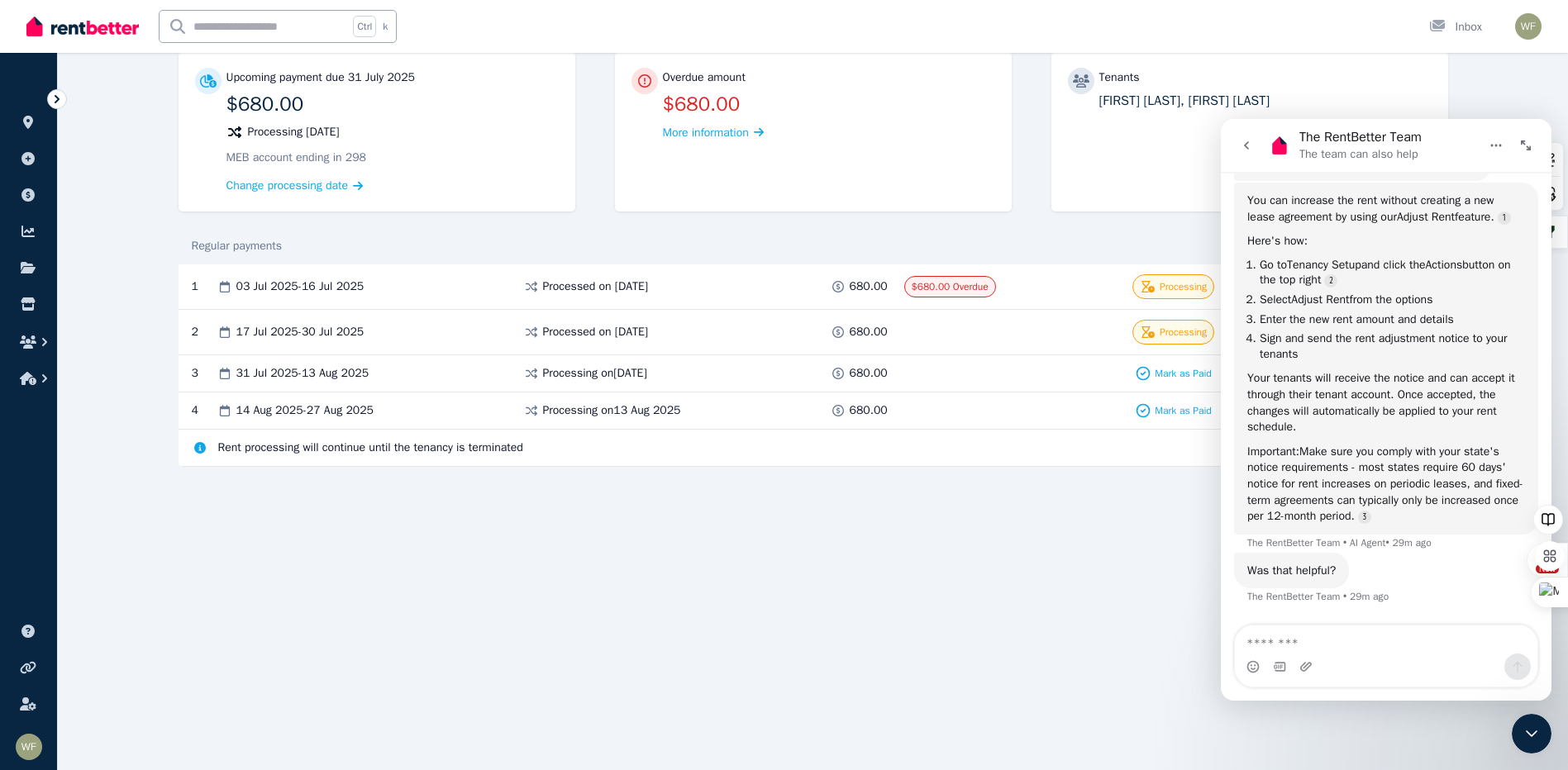 click 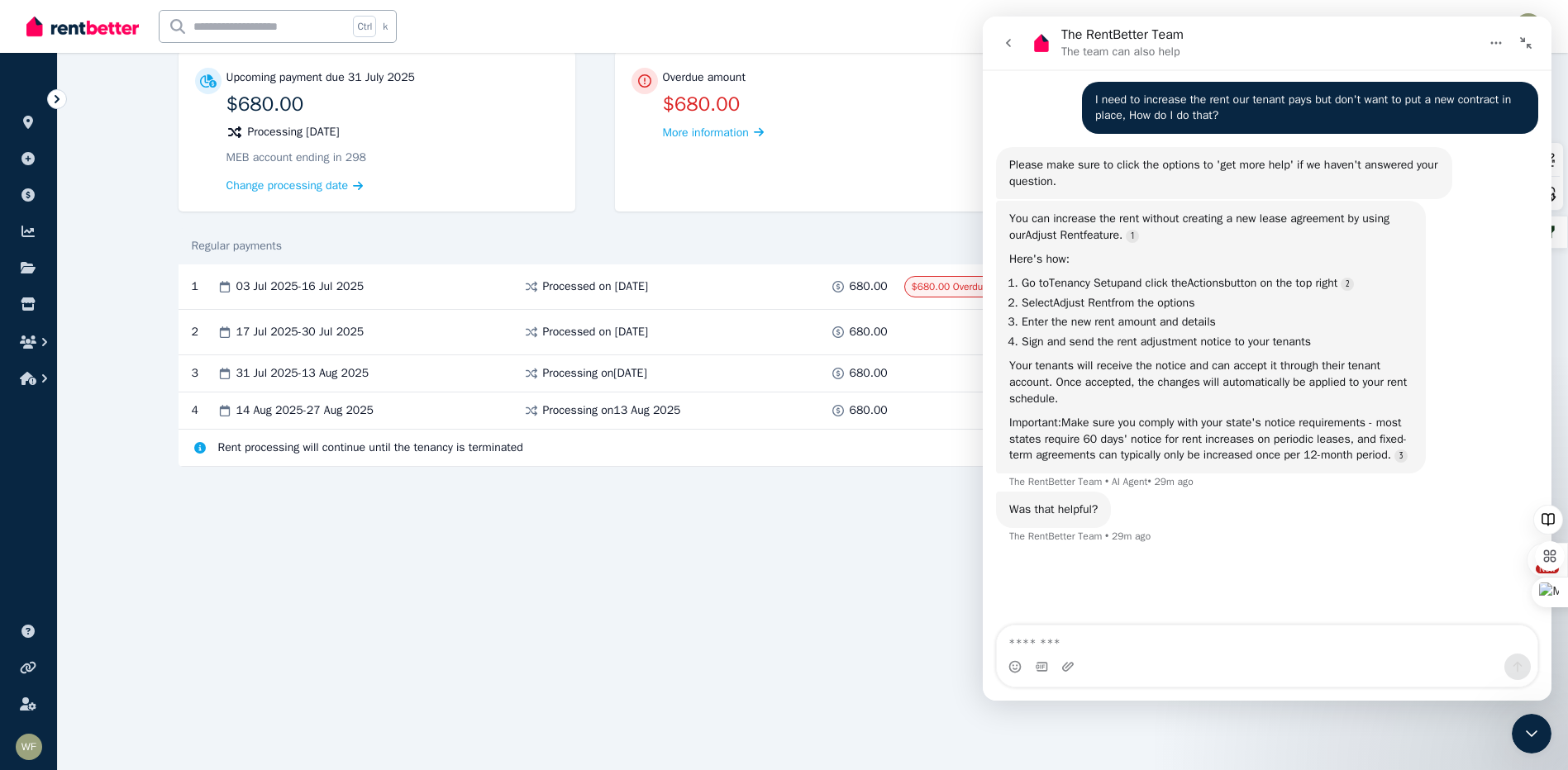 scroll, scrollTop: 141, scrollLeft: 0, axis: vertical 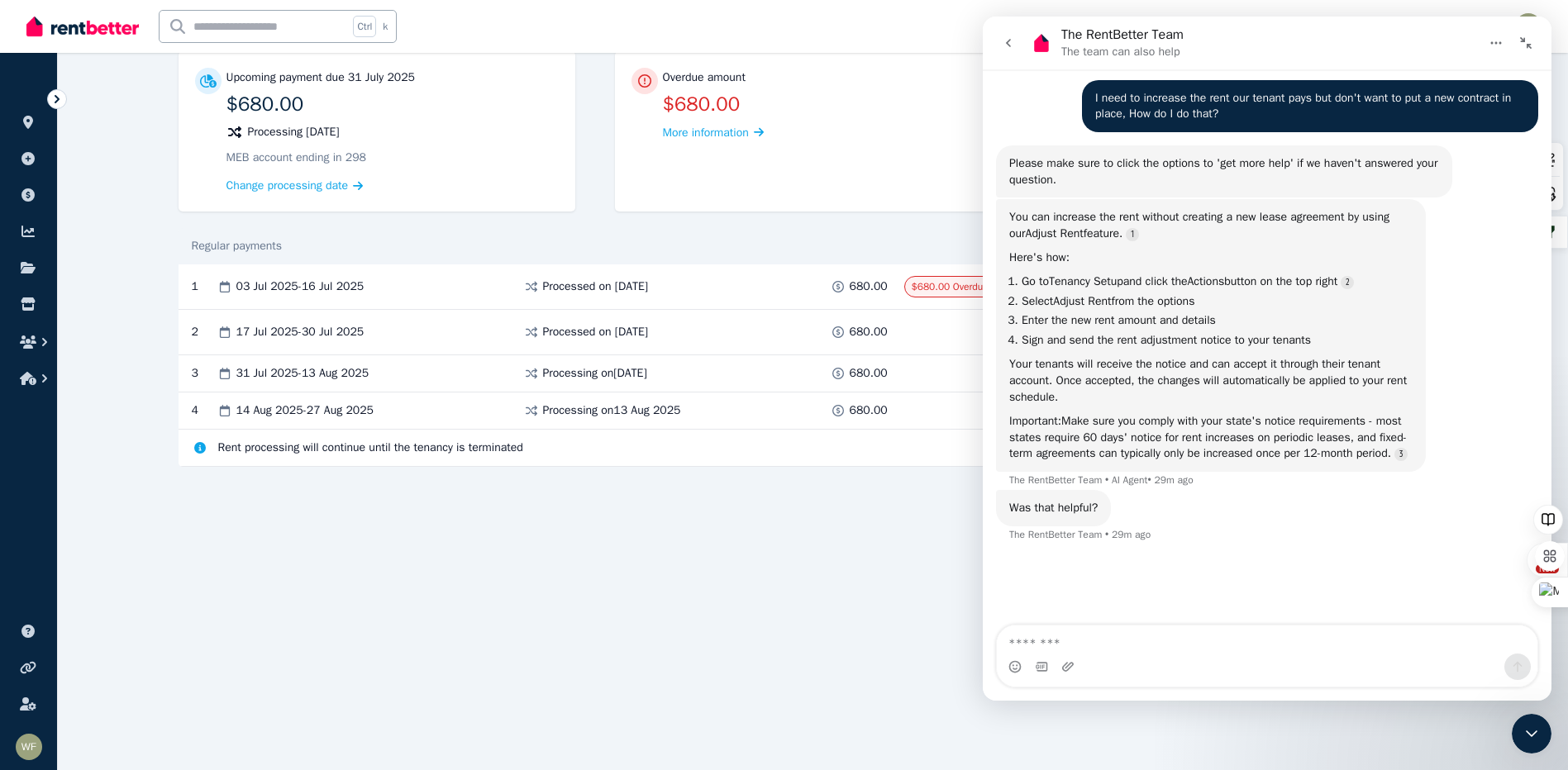 click 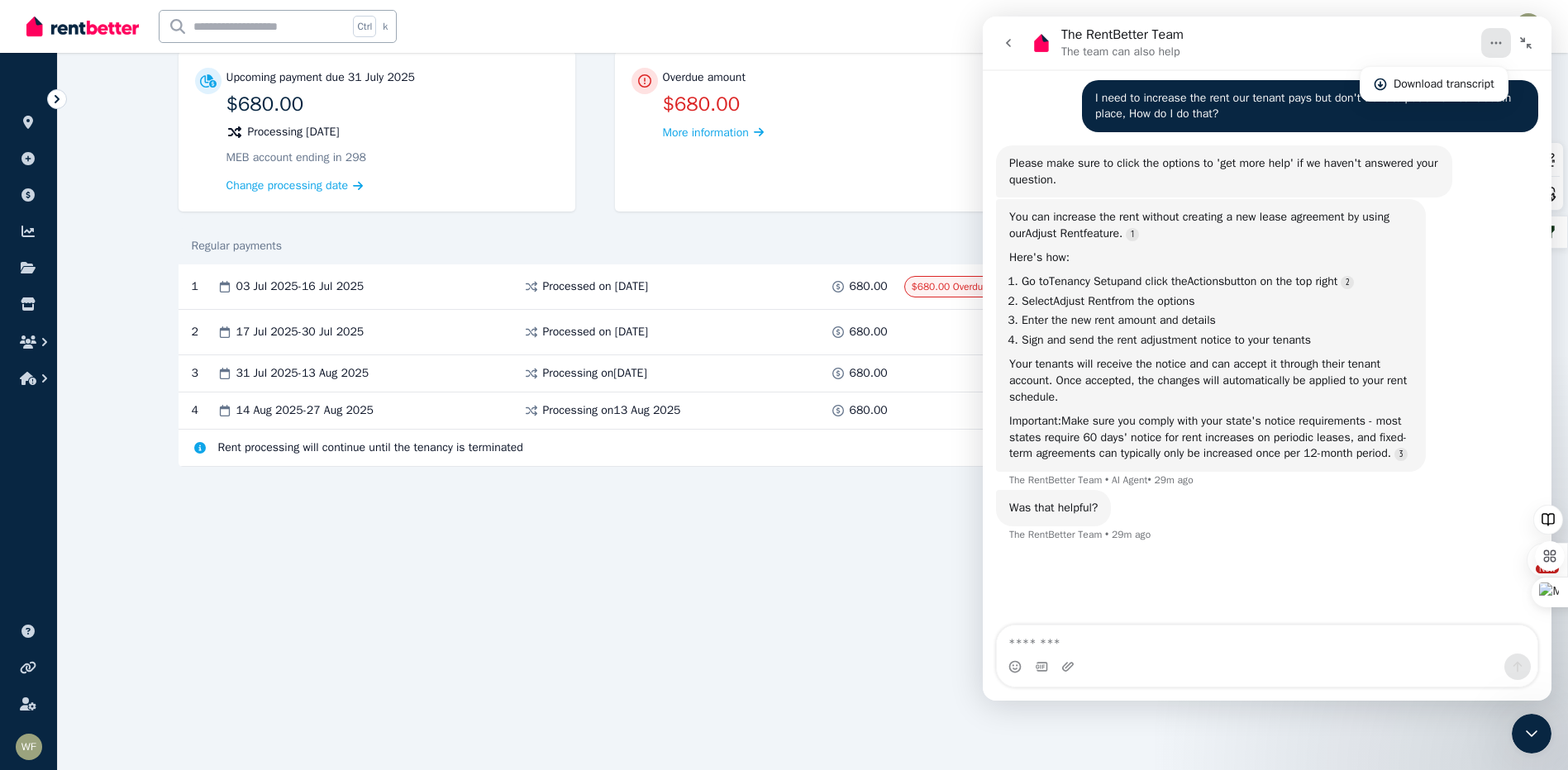 click at bounding box center [784, 990] 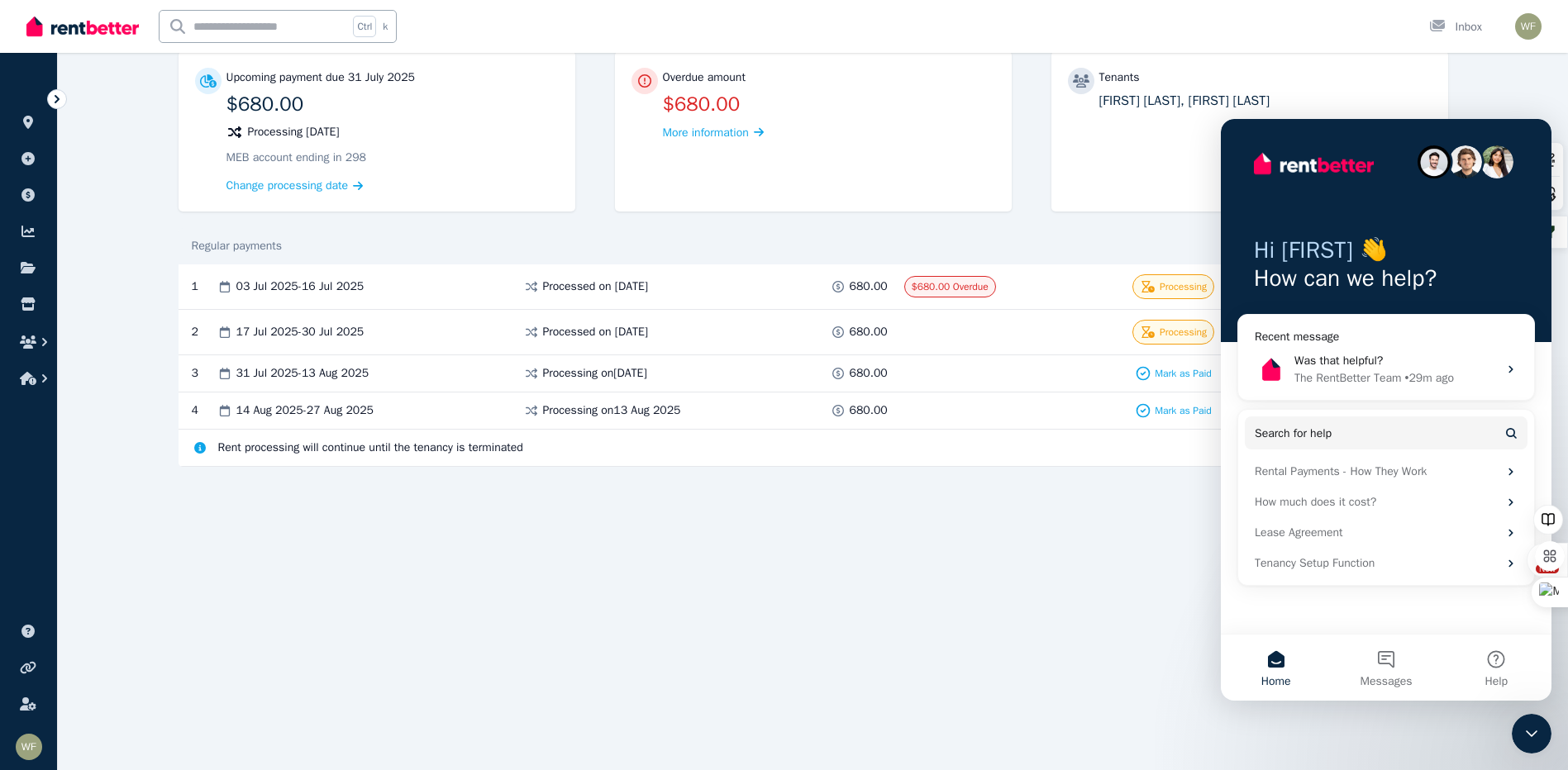 scroll, scrollTop: 0, scrollLeft: 0, axis: both 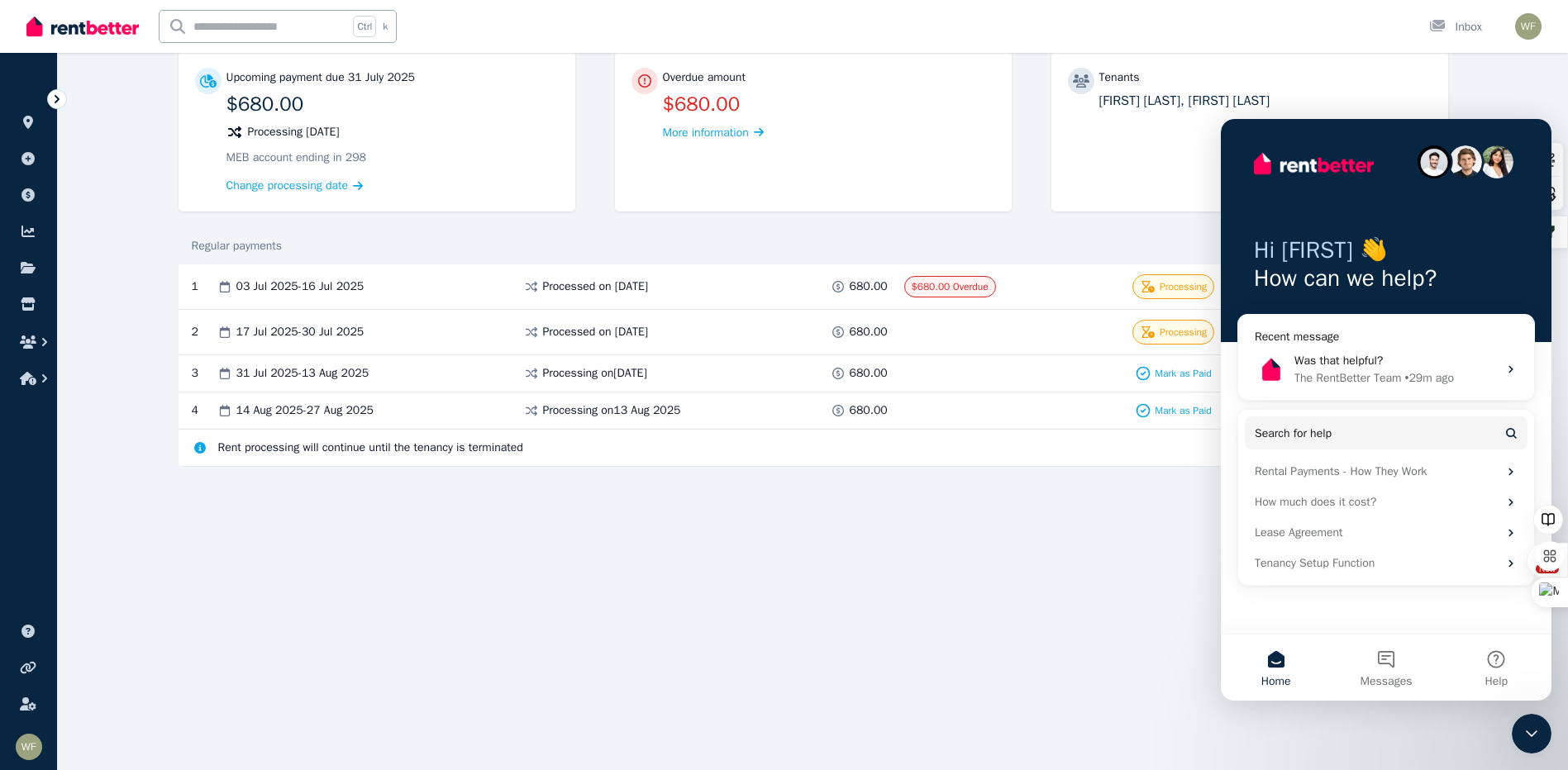 click on "**********" at bounding box center [784, 220] 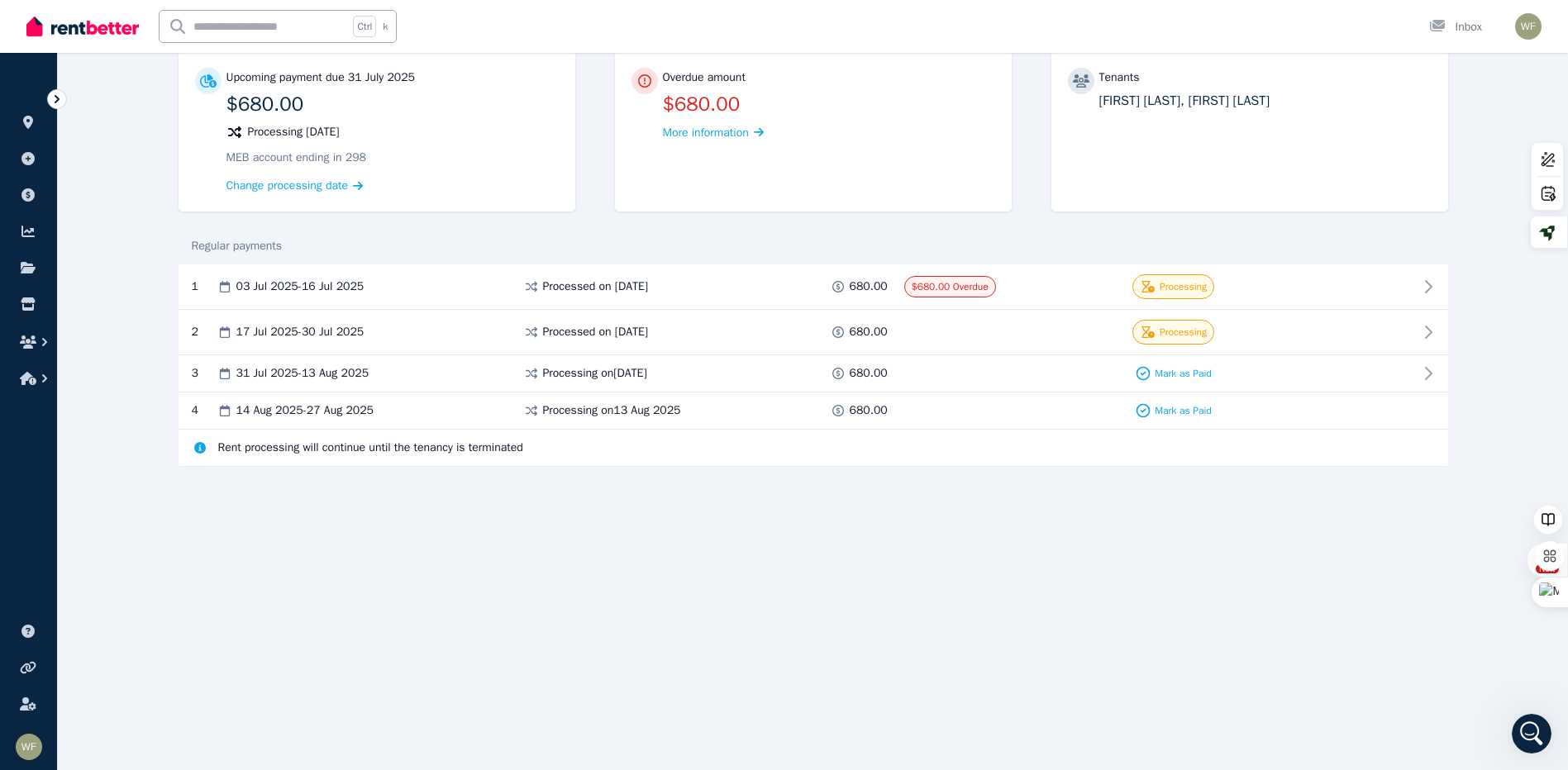 scroll, scrollTop: 0, scrollLeft: 0, axis: both 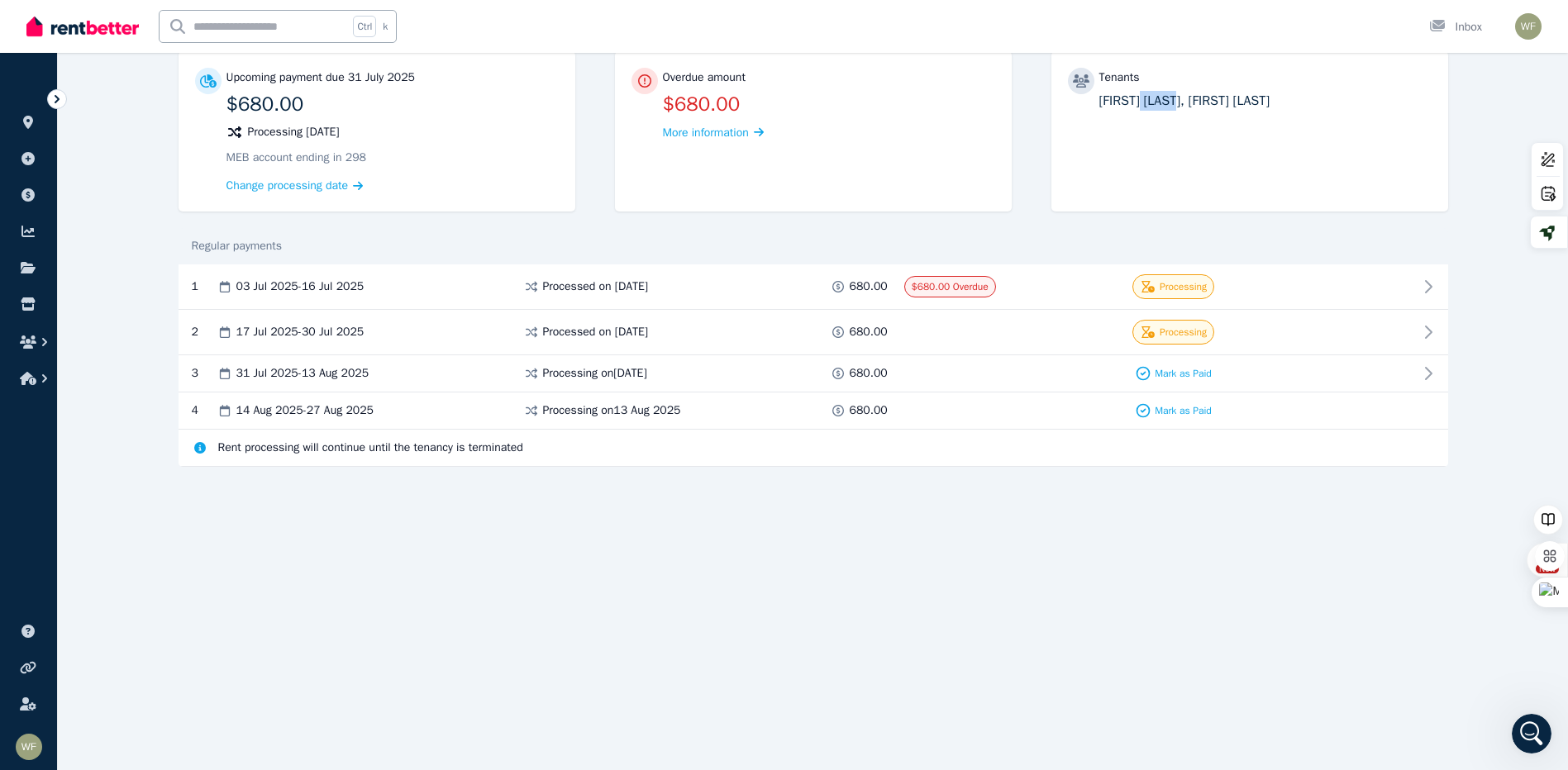 click on "[FIRST] [LAST], [FIRST] [LAST]" at bounding box center [1265, 101] 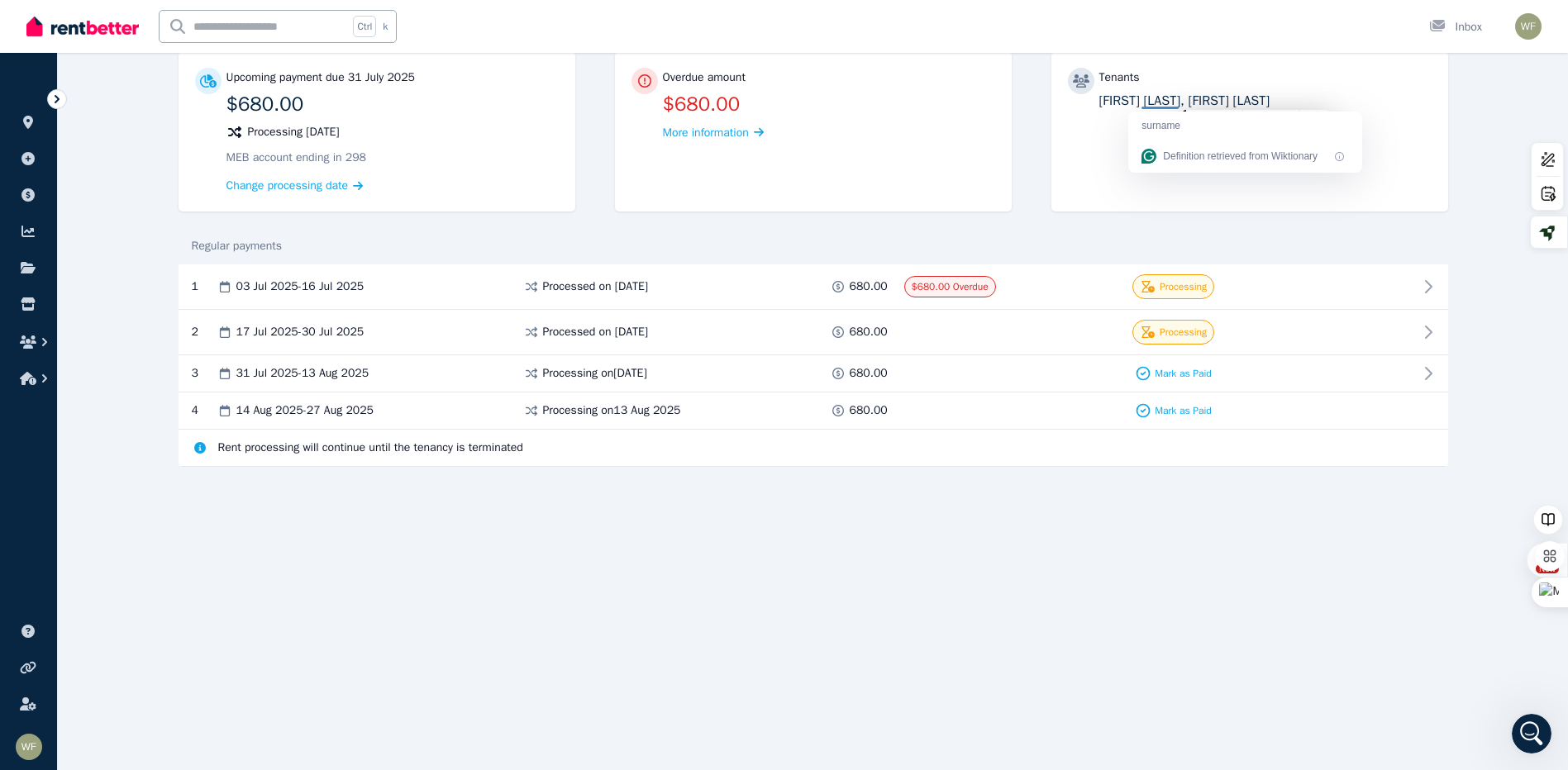 drag, startPoint x: 1153, startPoint y: 93, endPoint x: 1039, endPoint y: 122, distance: 117.63078 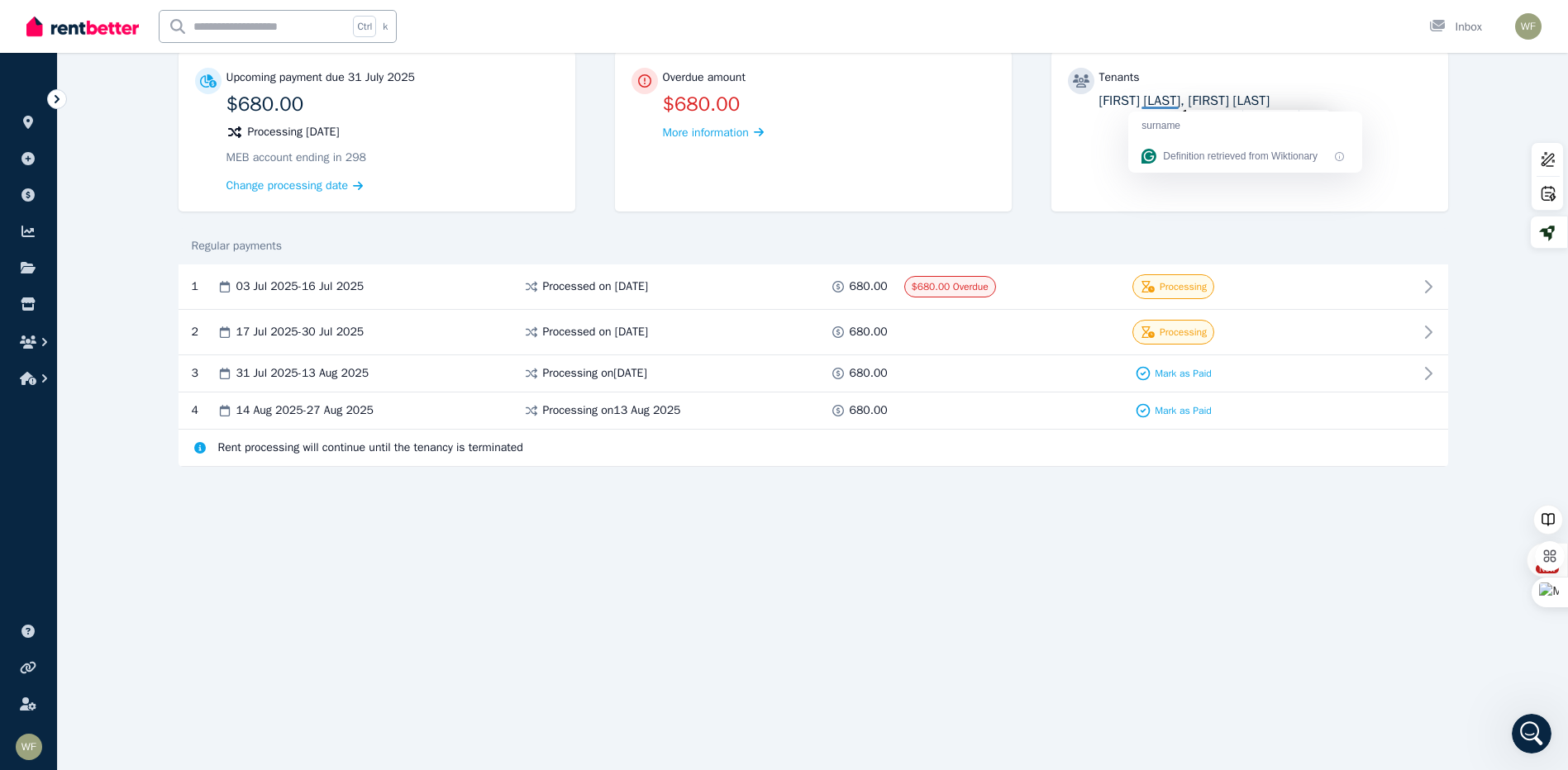 click on "Upcoming payment due [DATE] $680.00 Processing   [DATE] [COMPANY] account ending in 298 Change processing date Overdue amount $680.00 More information Tenants [FIRST] [LAST], [FIRST] [LAST]" at bounding box center (813, 140) 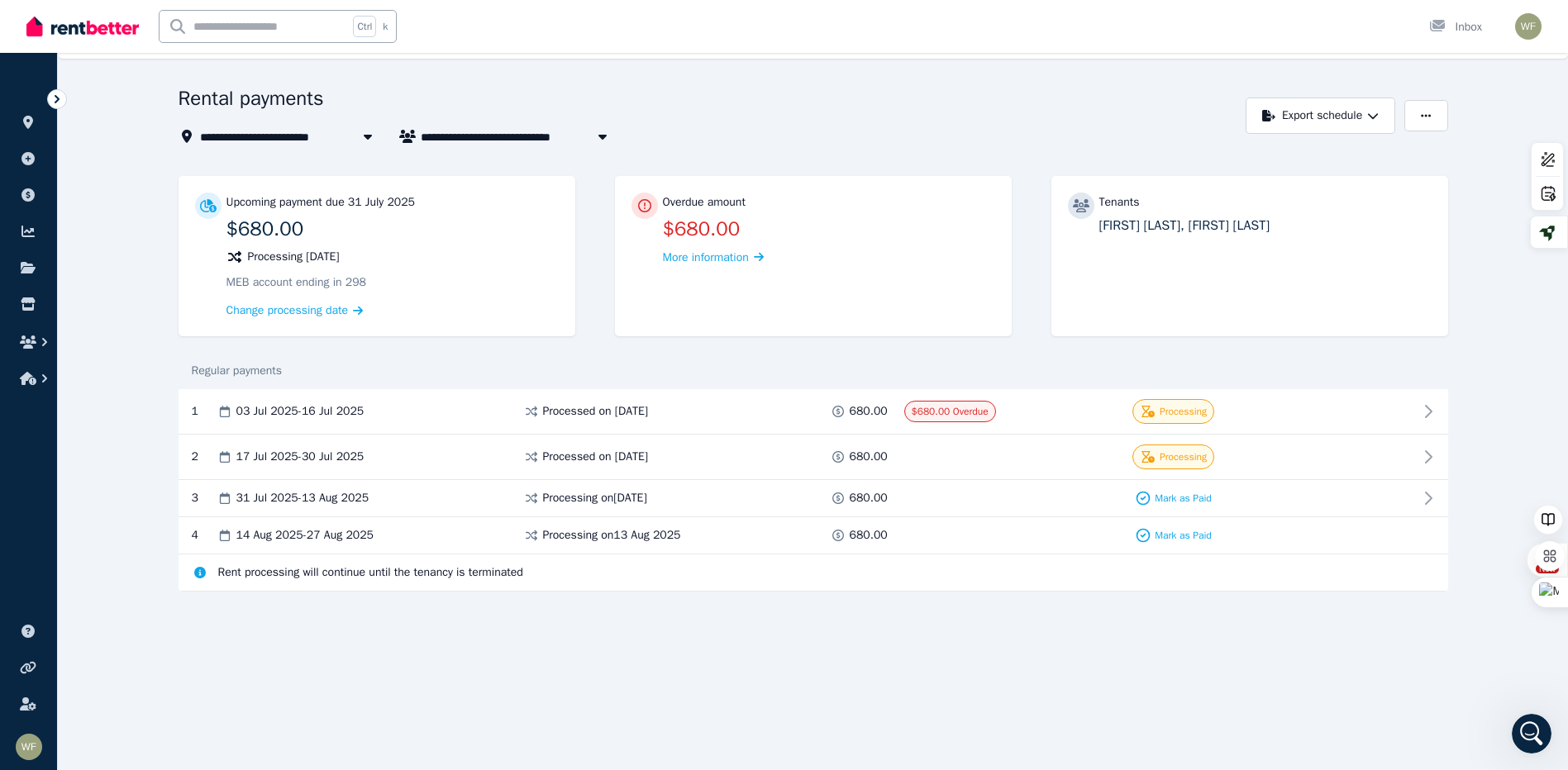 scroll, scrollTop: 0, scrollLeft: 0, axis: both 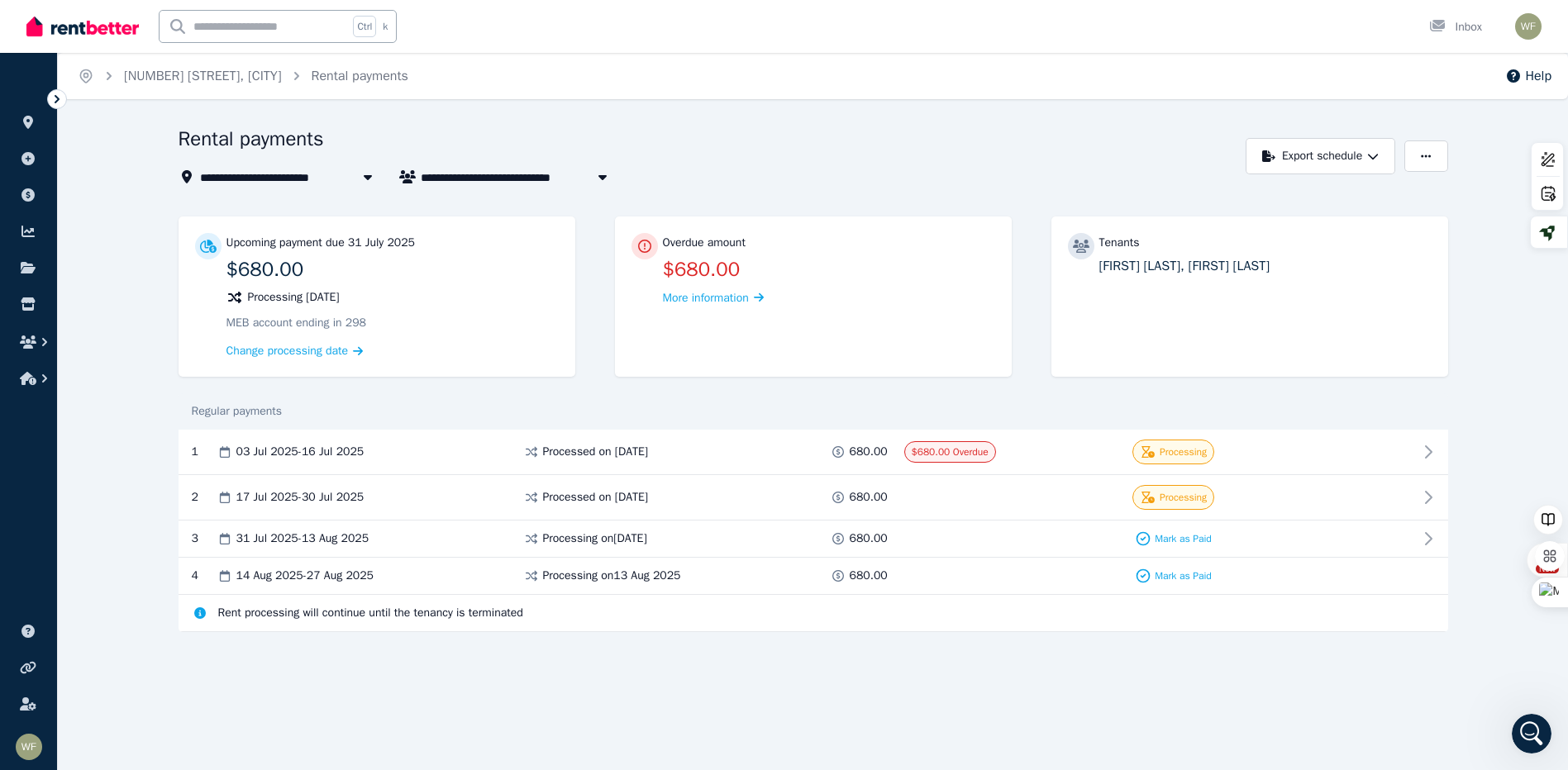 click on "**********" at bounding box center [813, 408] 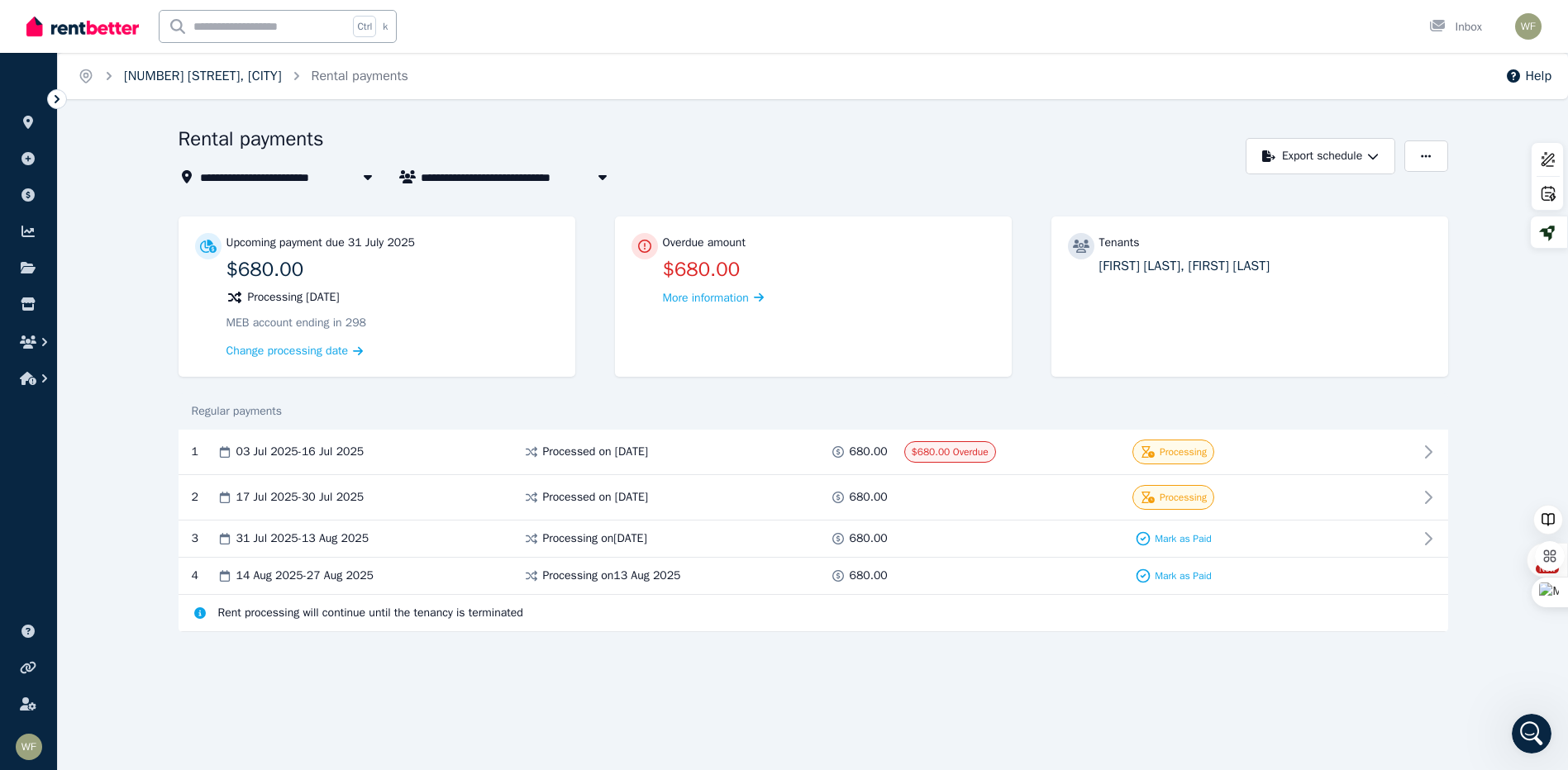click on "[NUMBER] [STREET], [CITY]" at bounding box center (203, 76) 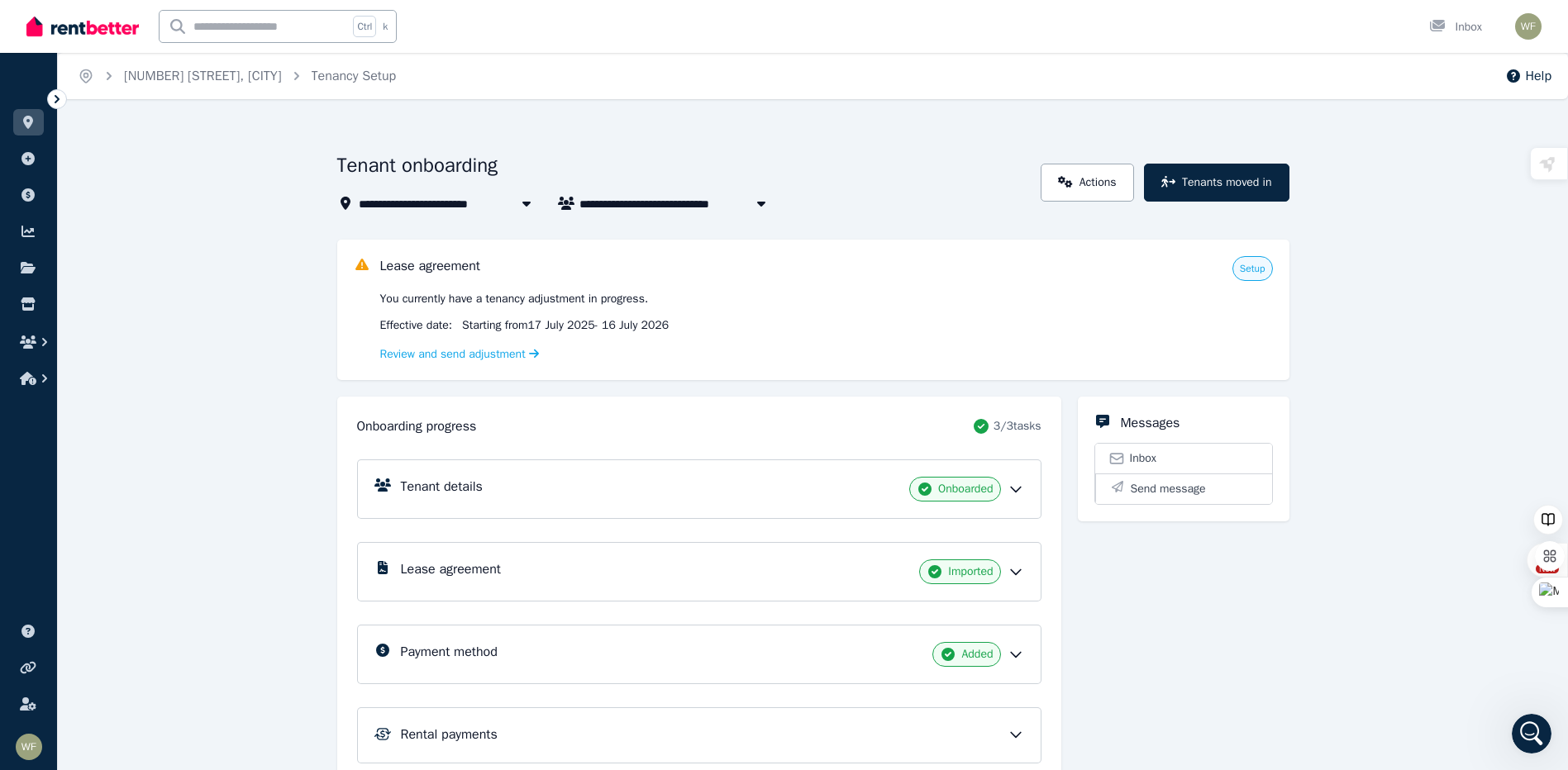 click on "**********" at bounding box center [813, 537] 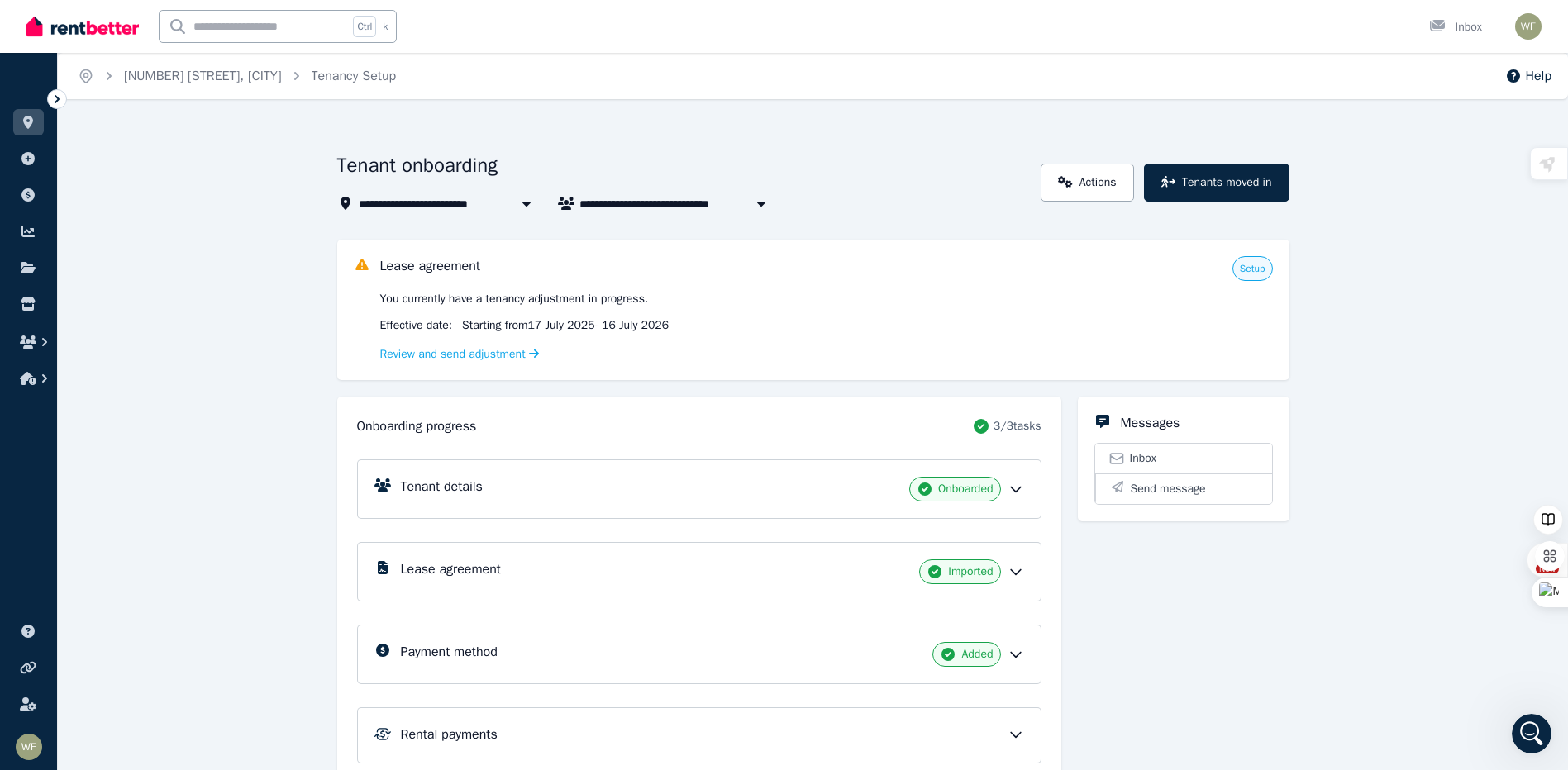 click on "Review and send adjustment" at bounding box center [460, 354] 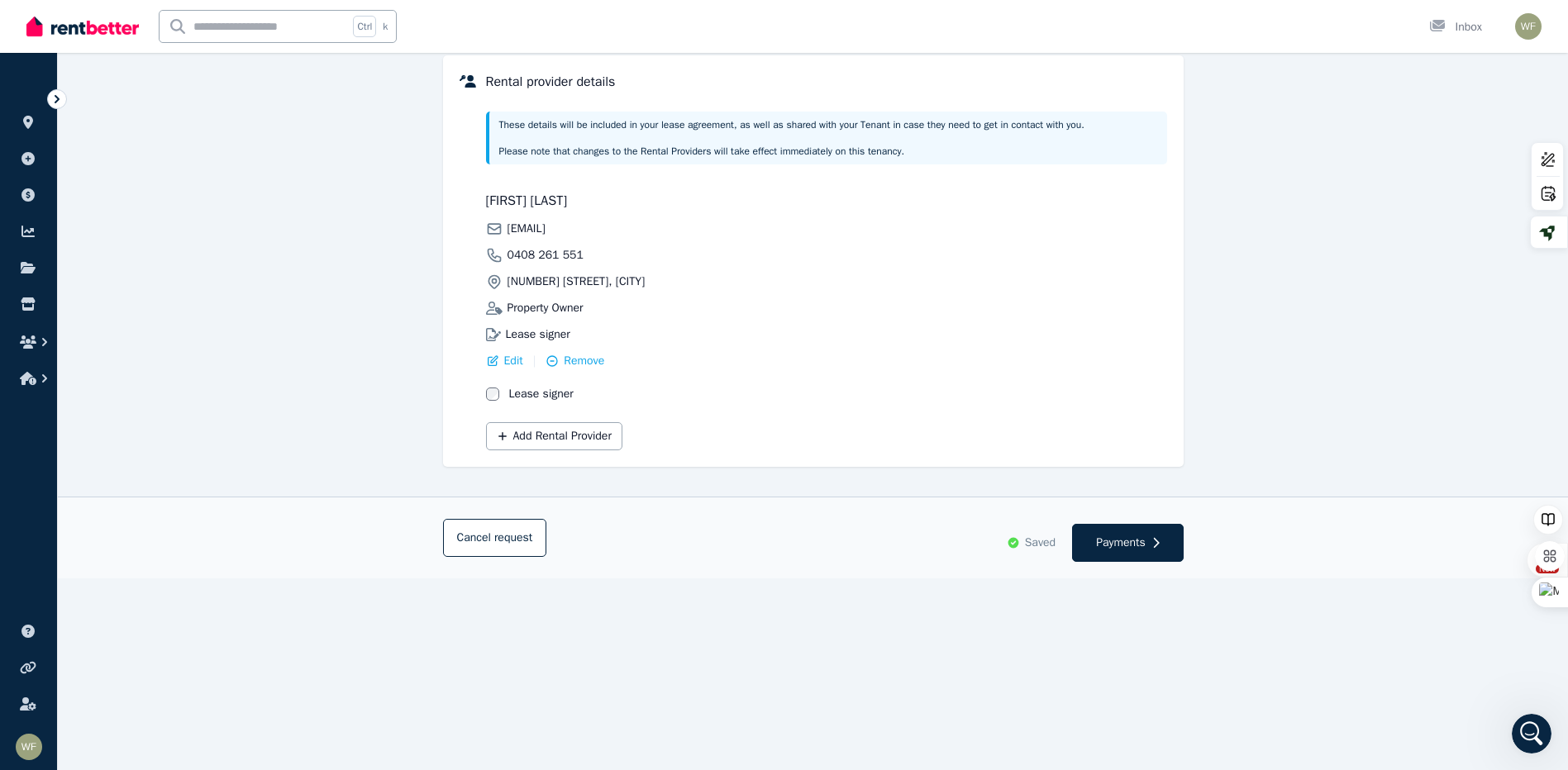 scroll, scrollTop: 496, scrollLeft: 0, axis: vertical 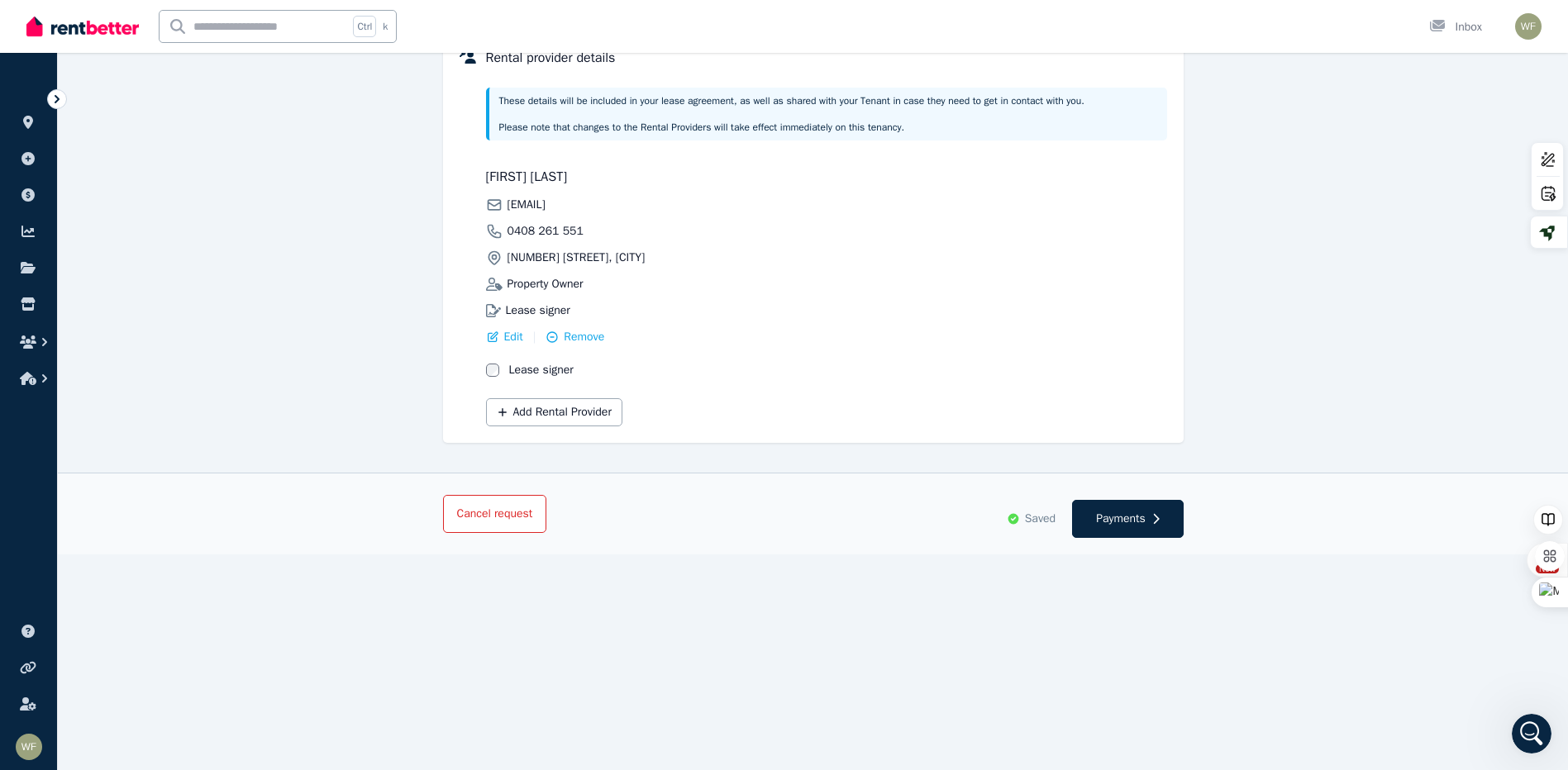 click on "Cancel request" at bounding box center (495, 513) 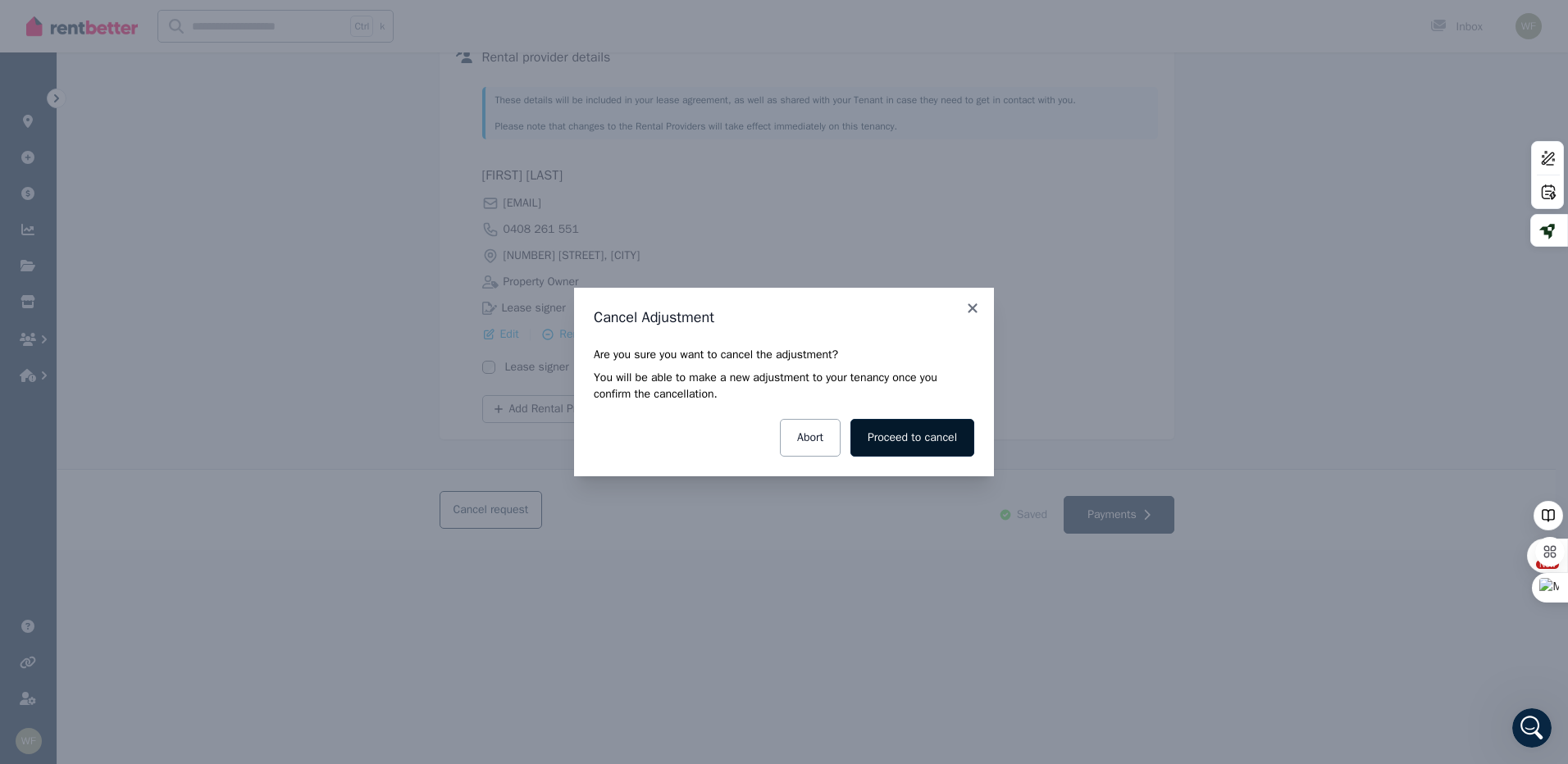 click on "Proceed to cancel" at bounding box center [912, 438] 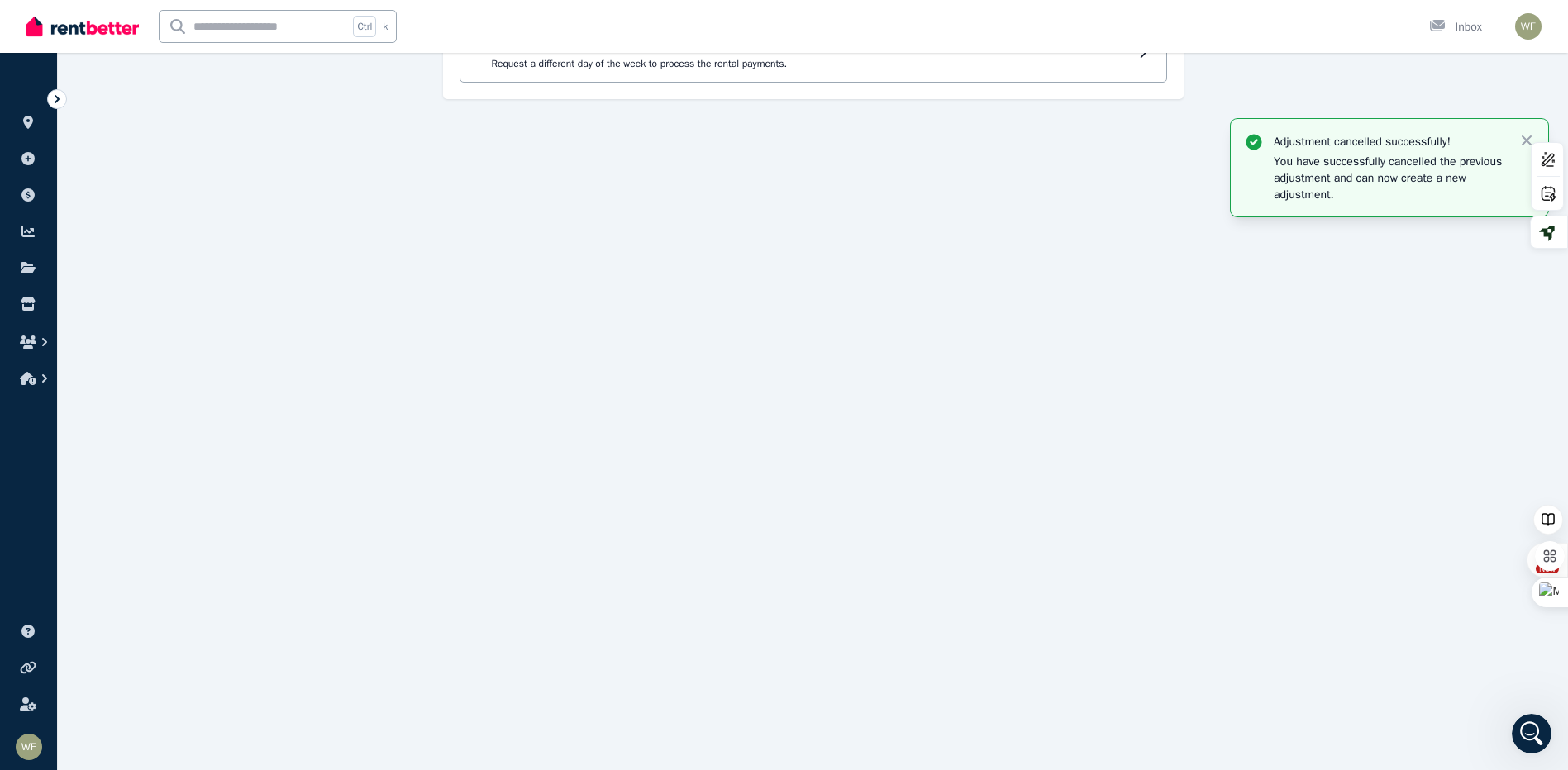 click at bounding box center [784, 659] 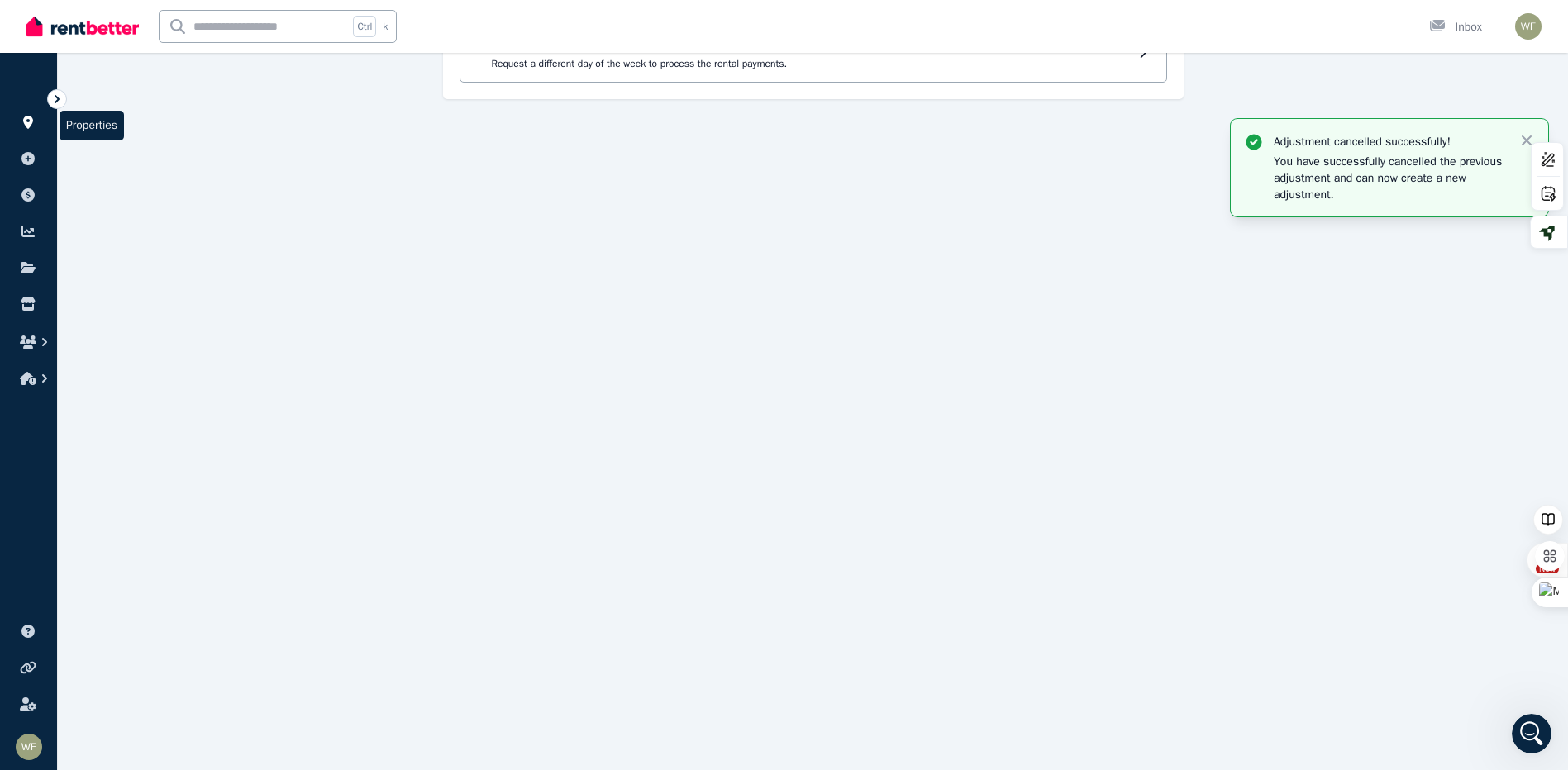 click 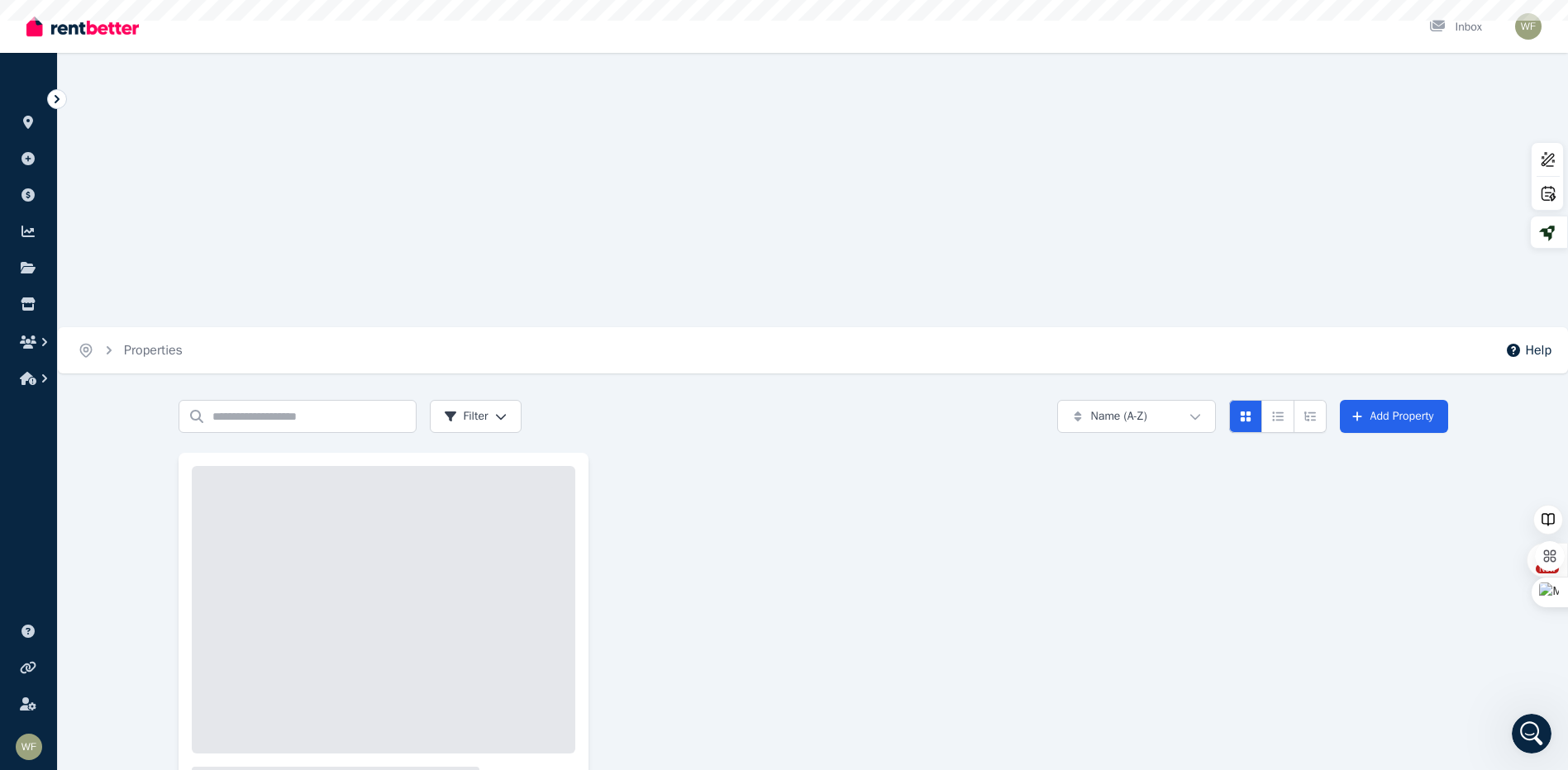 scroll, scrollTop: 0, scrollLeft: 0, axis: both 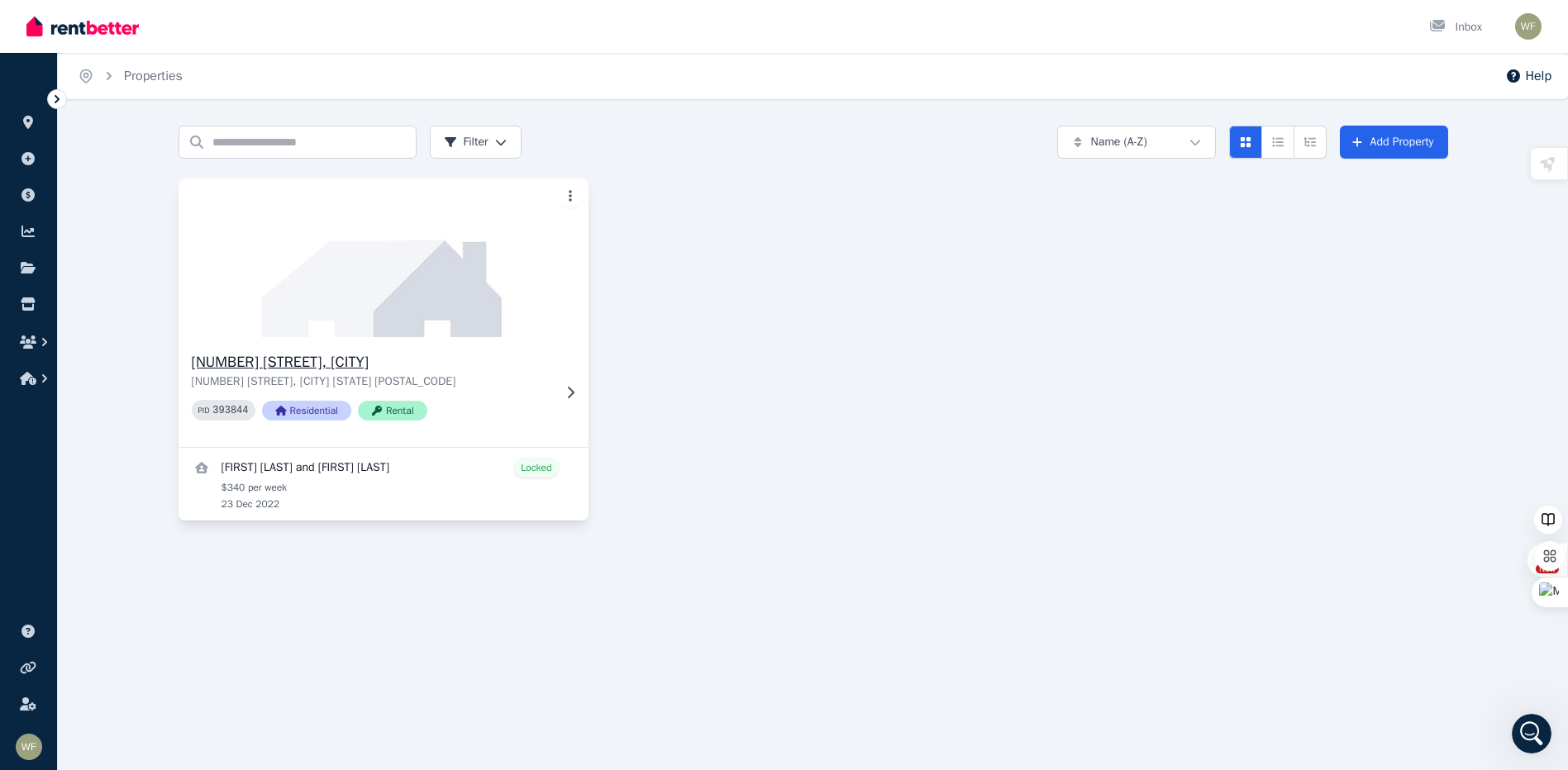 click on "[NUMBER] [STREET], [CITY]" at bounding box center (372, 362) 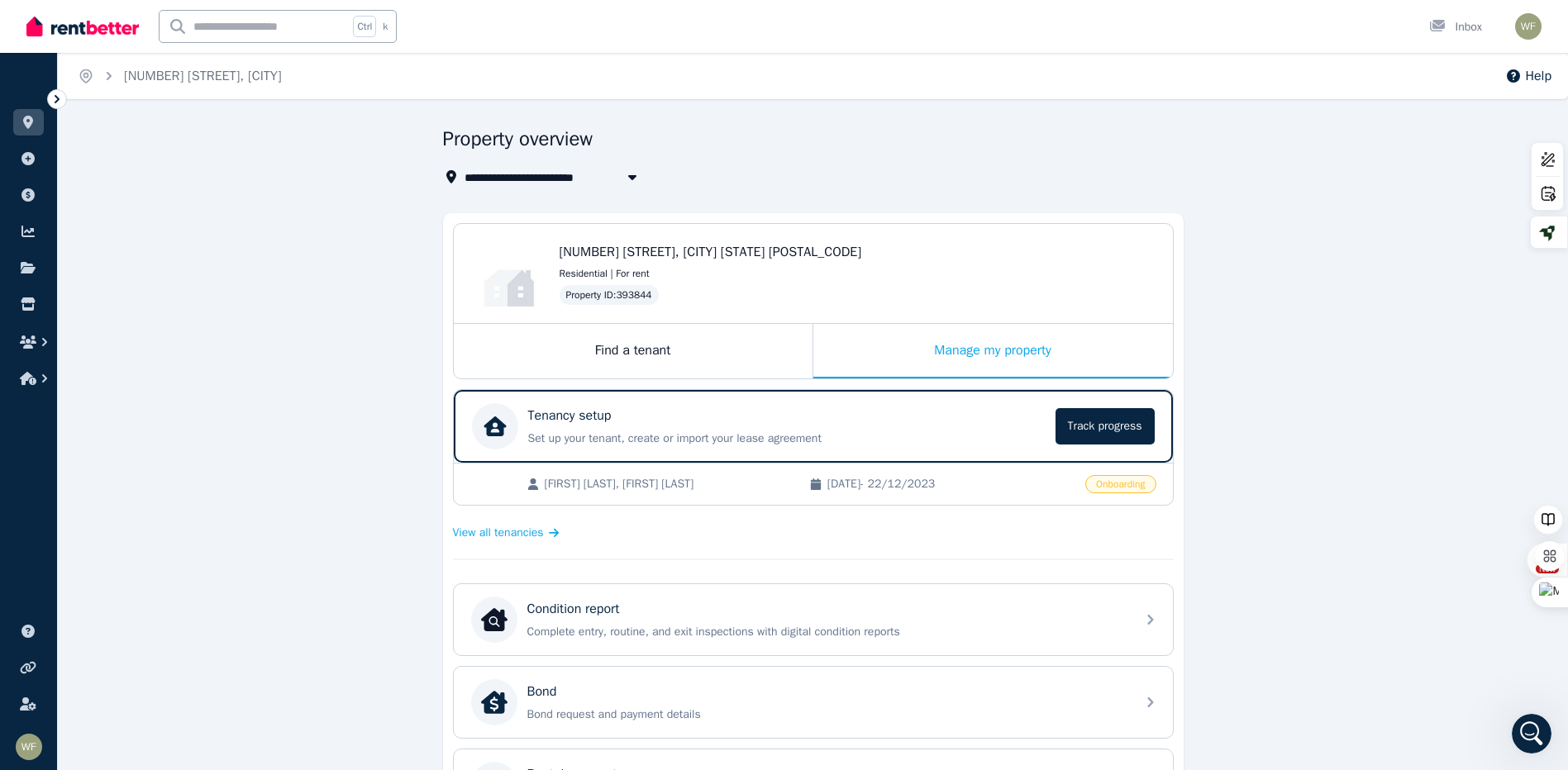 click on "[FIRST] [LAST], [FIRST] [LAST]" at bounding box center [669, 484] 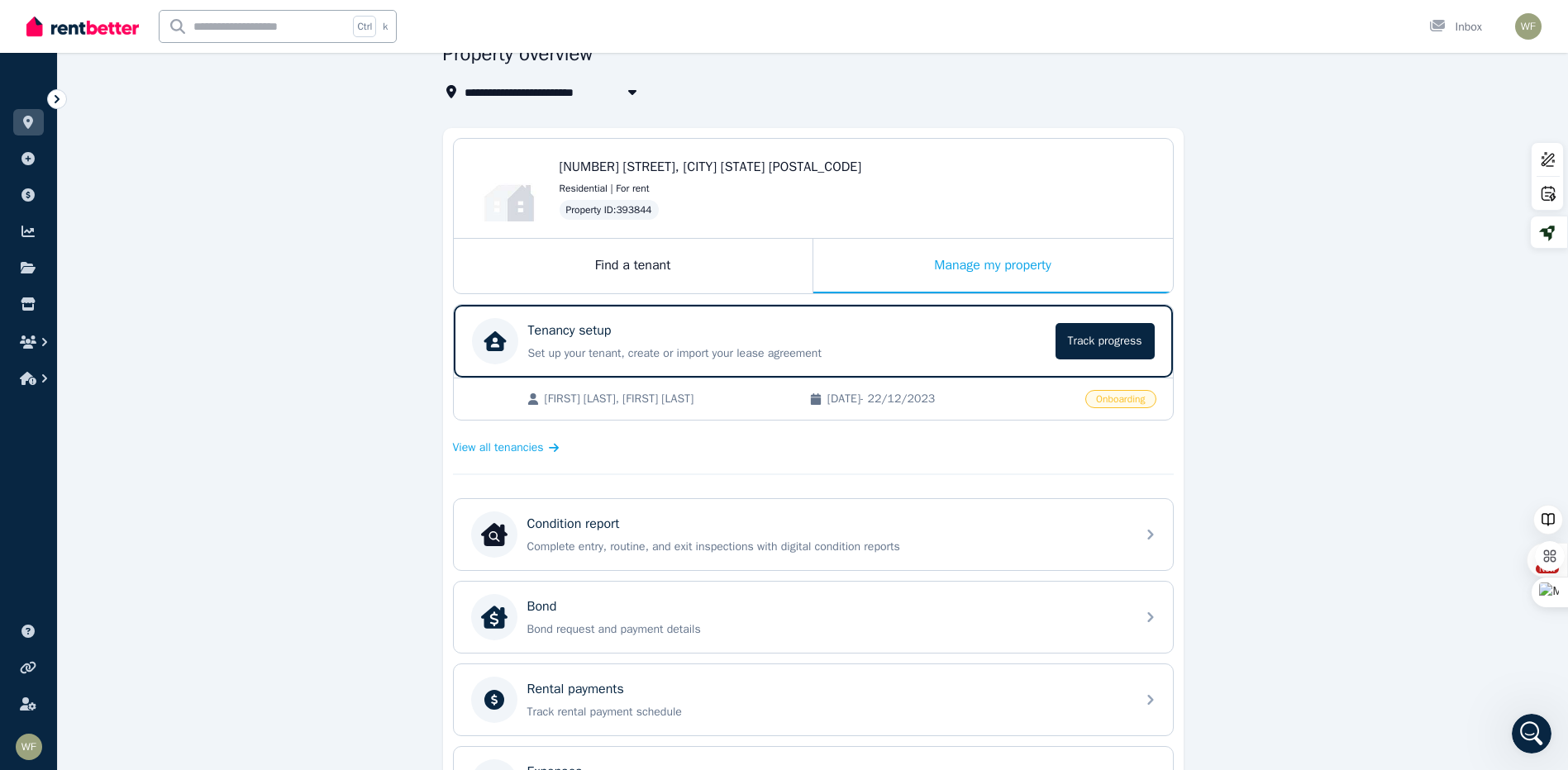 scroll, scrollTop: 83, scrollLeft: 0, axis: vertical 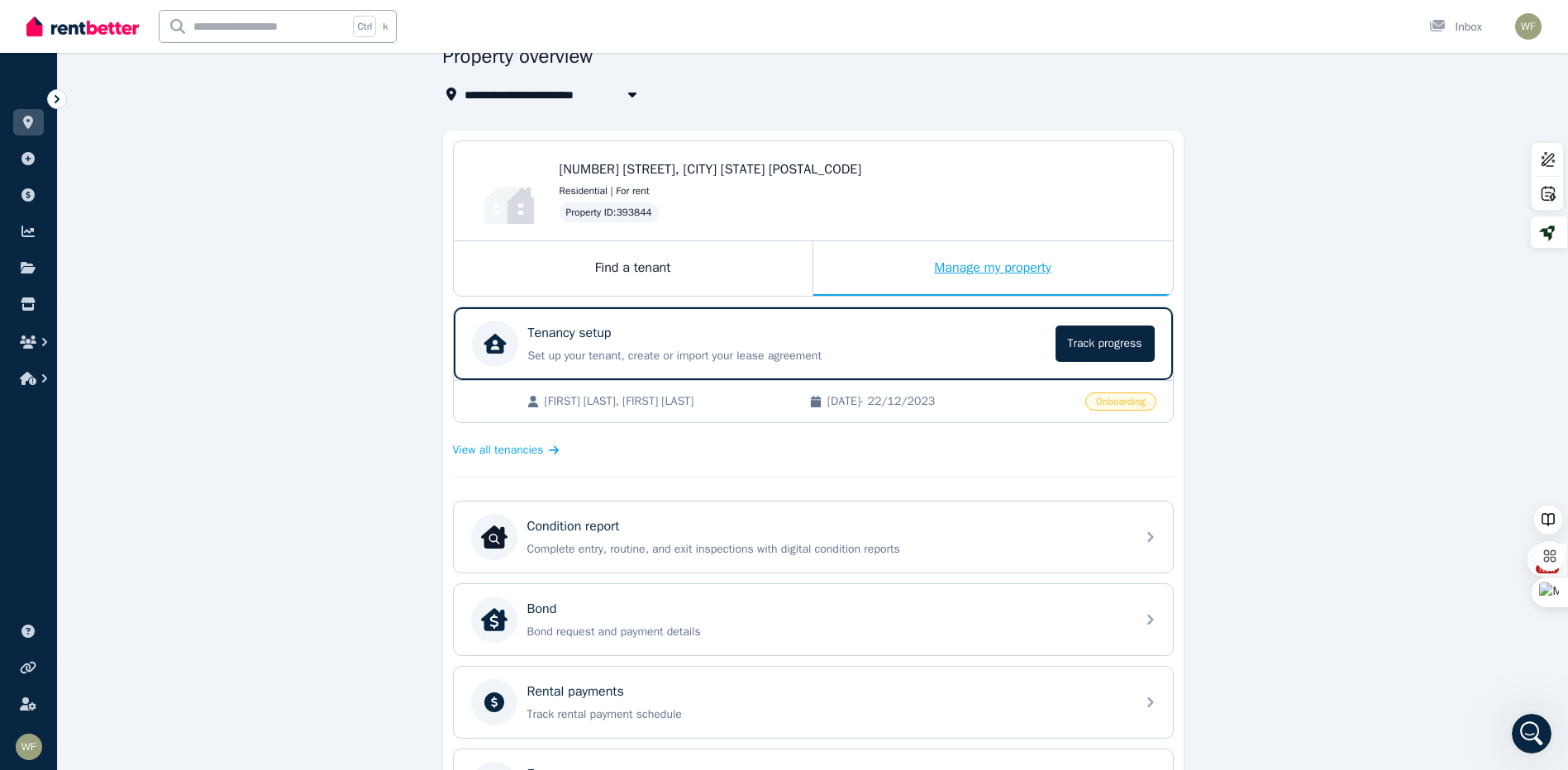 click on "Manage my property" at bounding box center (993, 269) 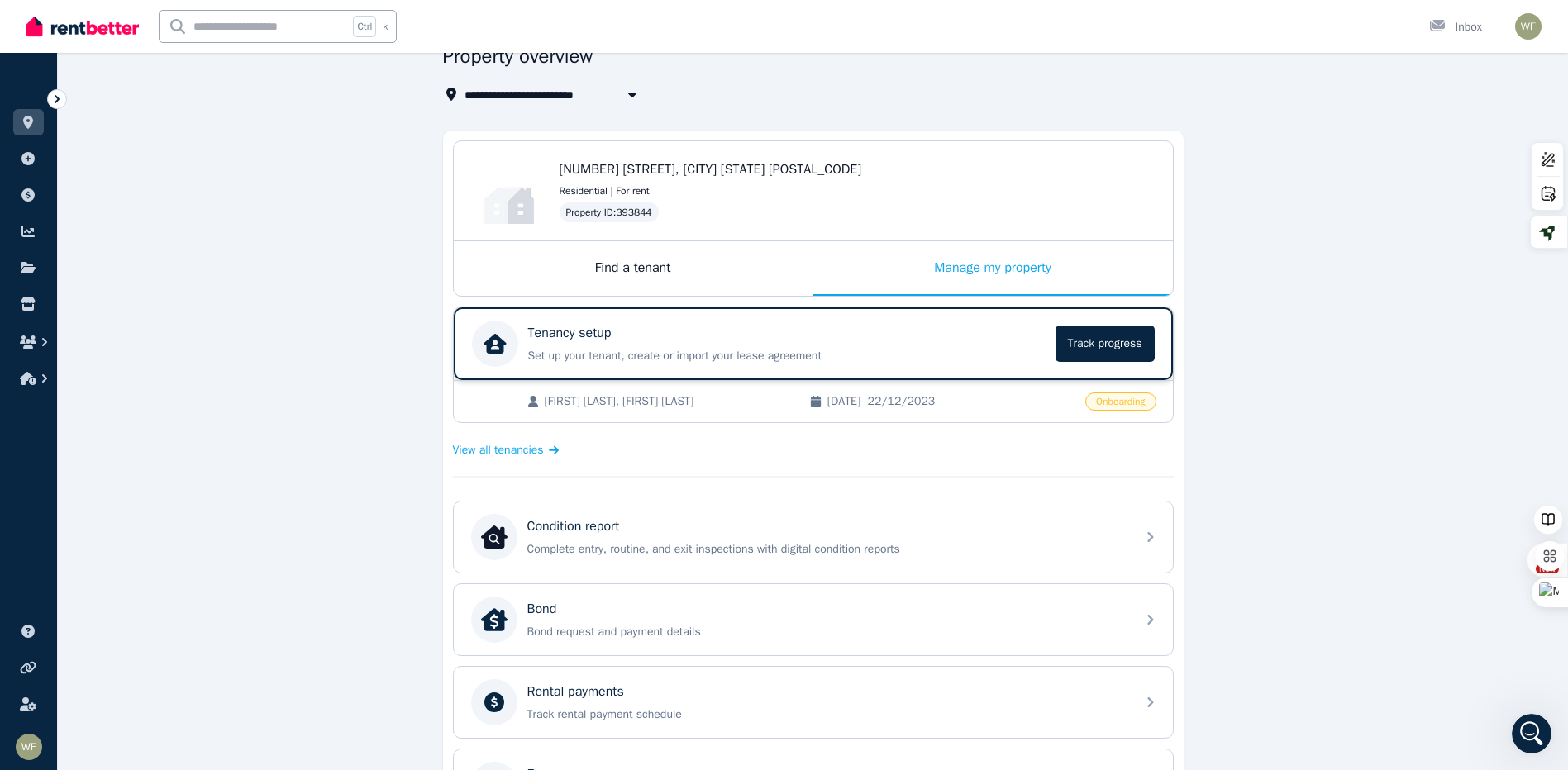 click on "Tenancy setup" at bounding box center [570, 333] 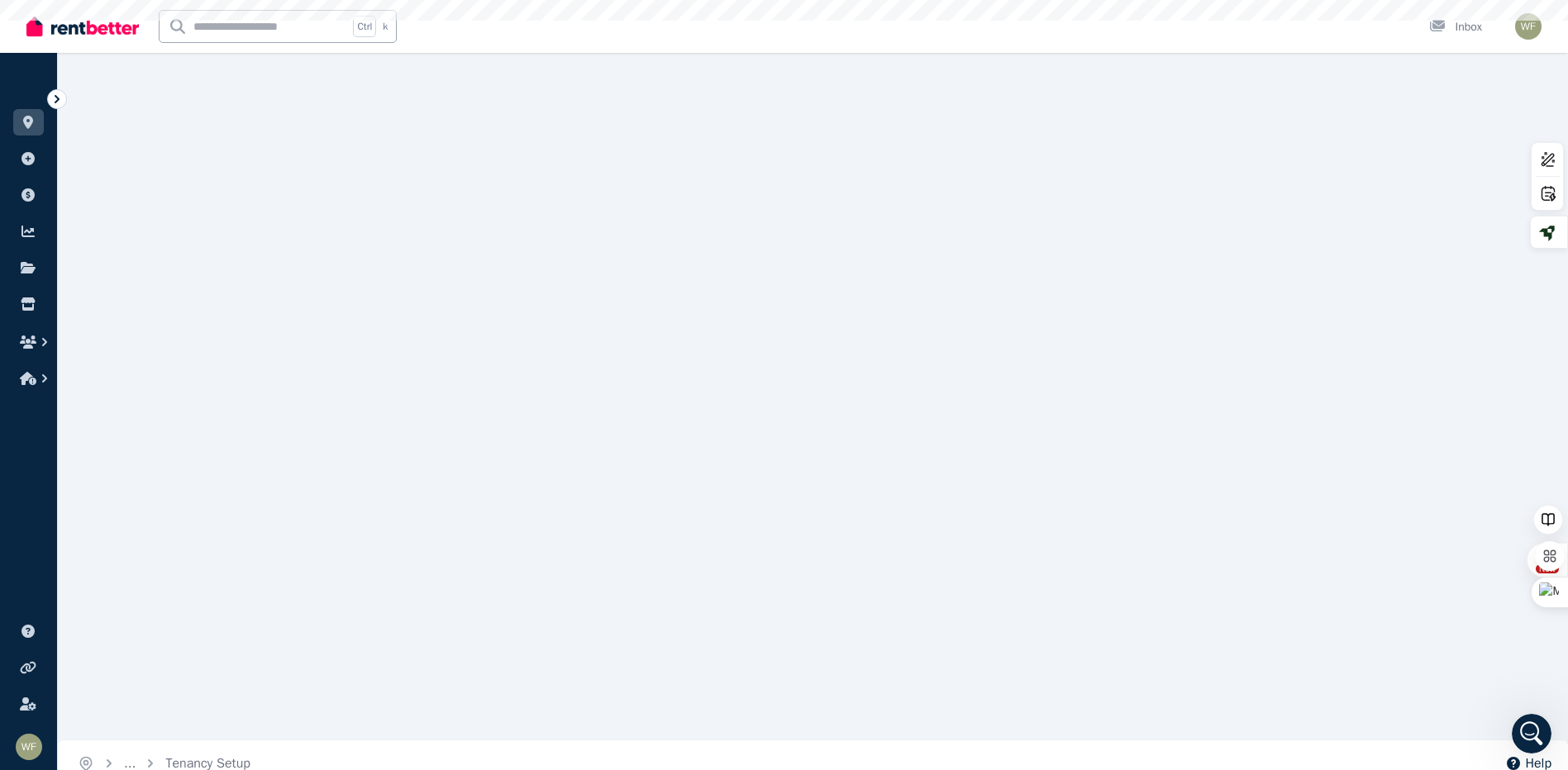 scroll, scrollTop: 0, scrollLeft: 0, axis: both 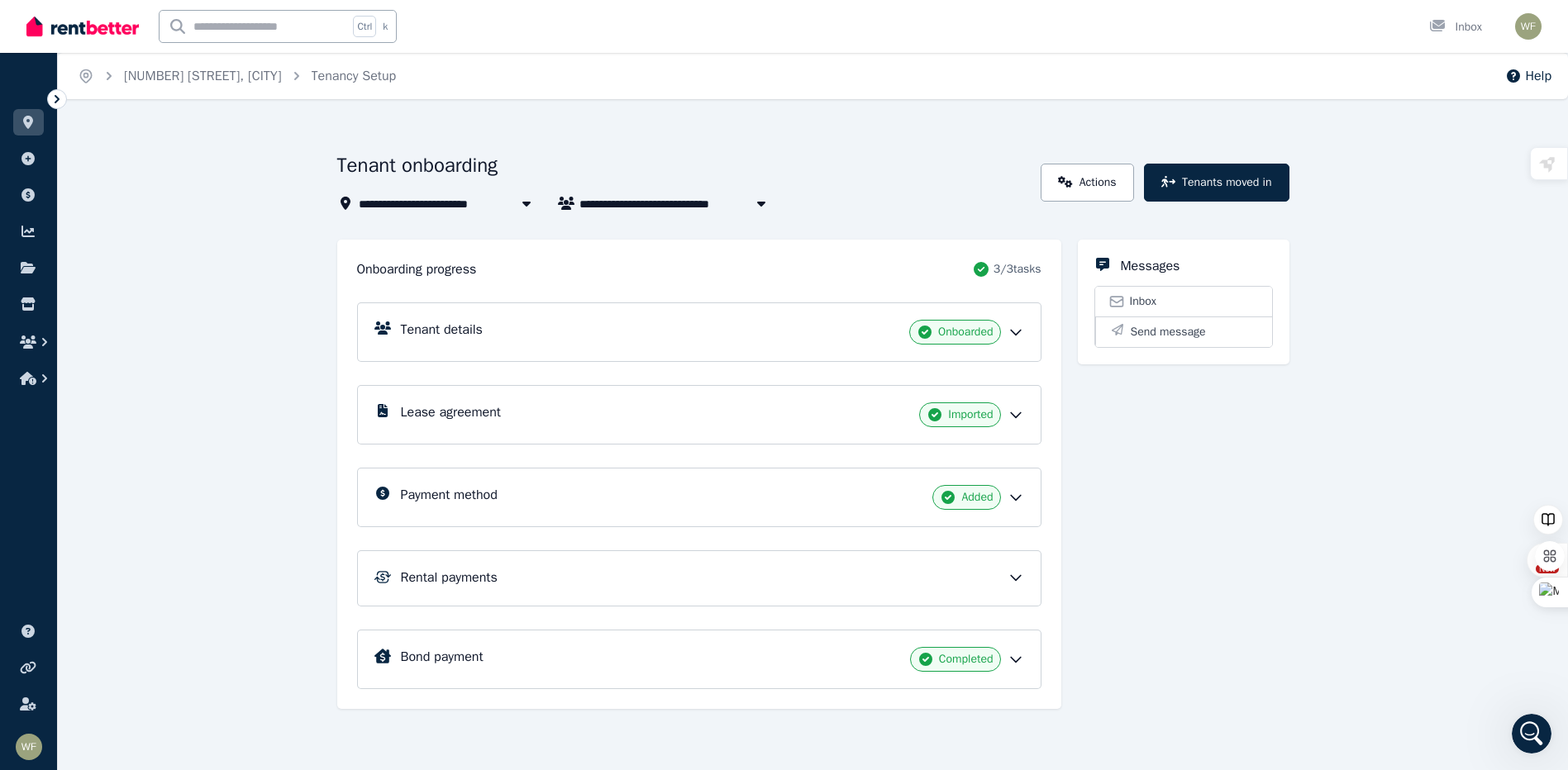 click on "Tenant details" at bounding box center (441, 330) 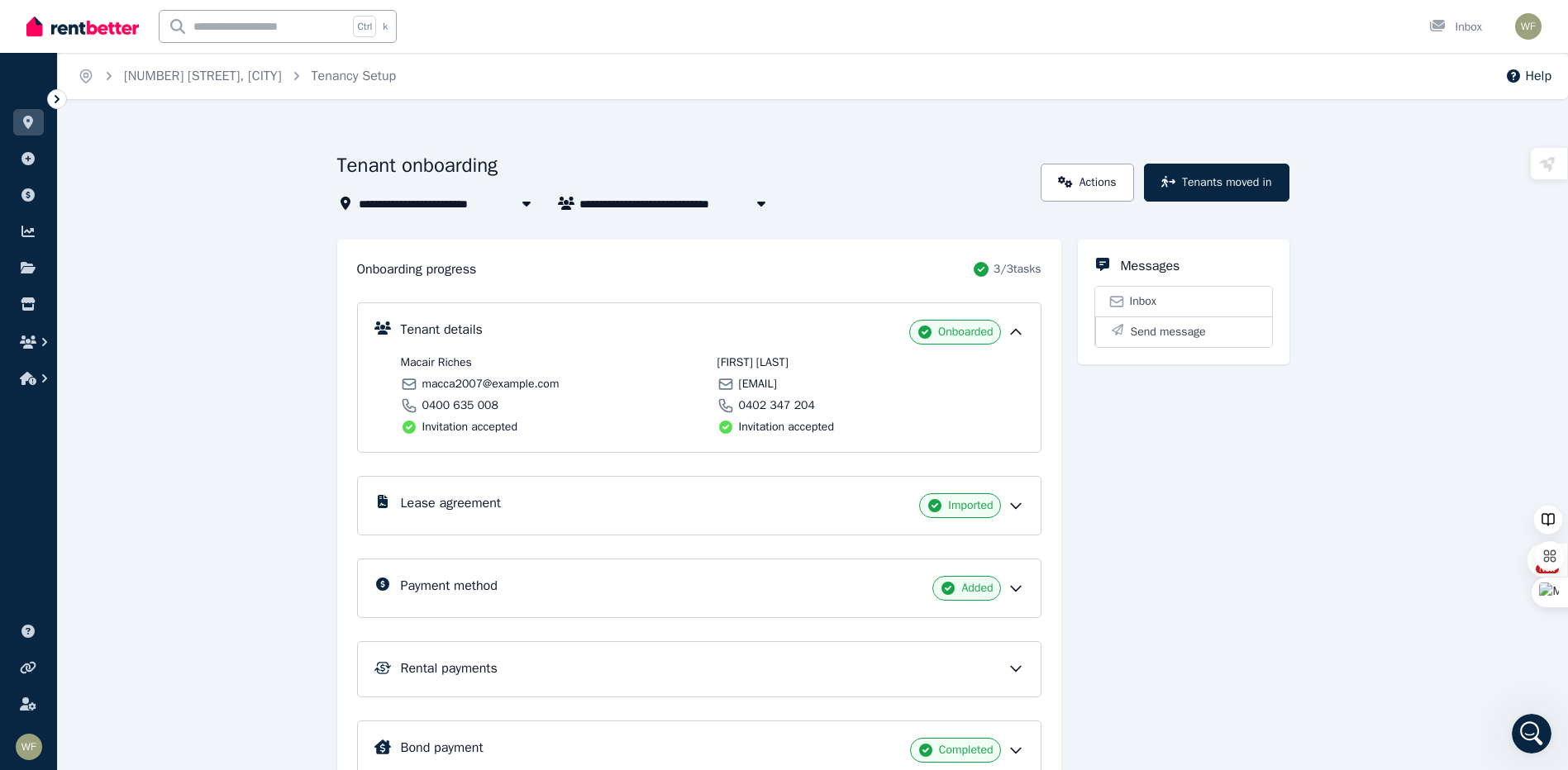 click on "Lease agreement" at bounding box center [450, 503] 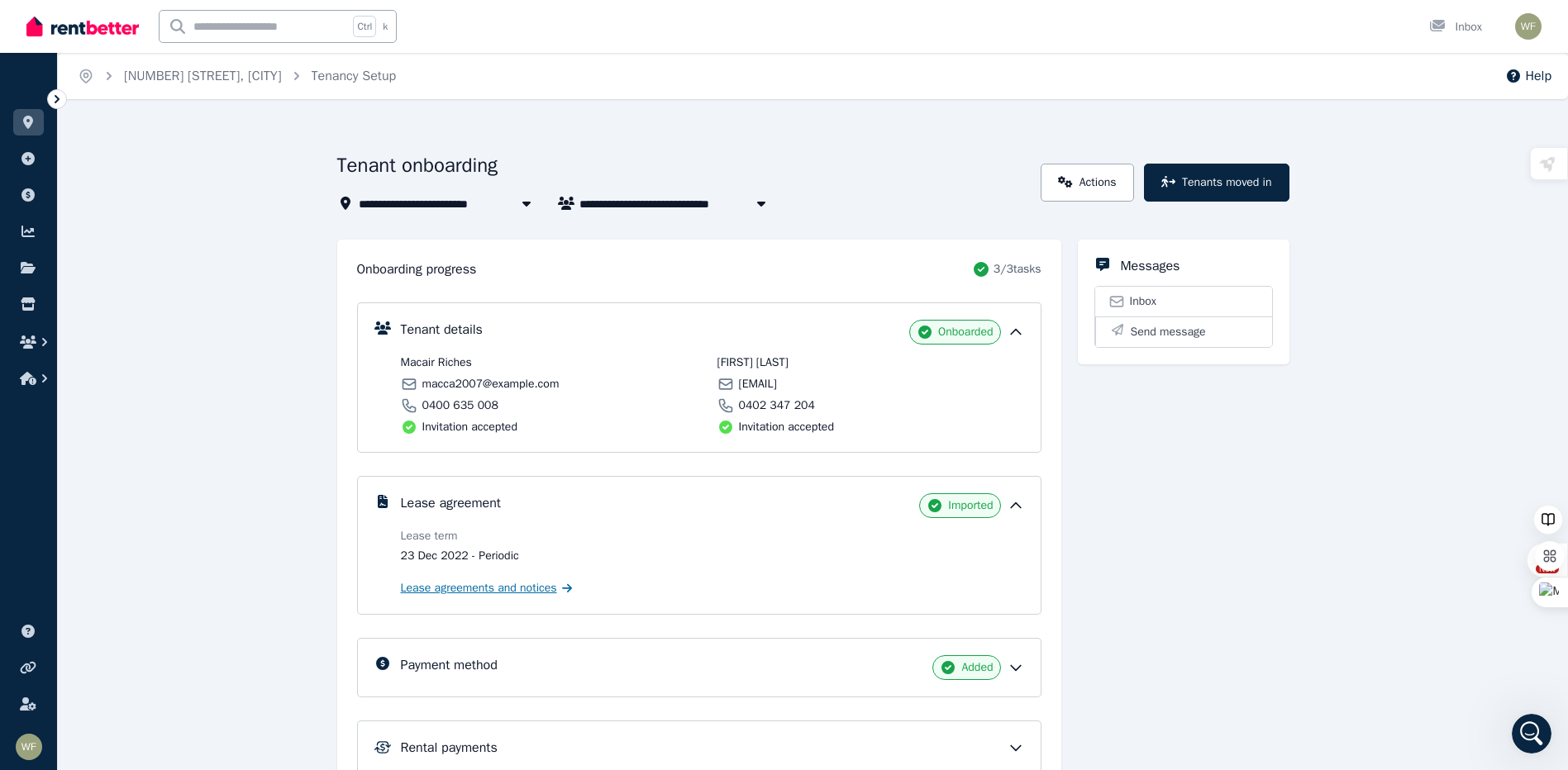 click on "Lease agreements and notices" at bounding box center [479, 588] 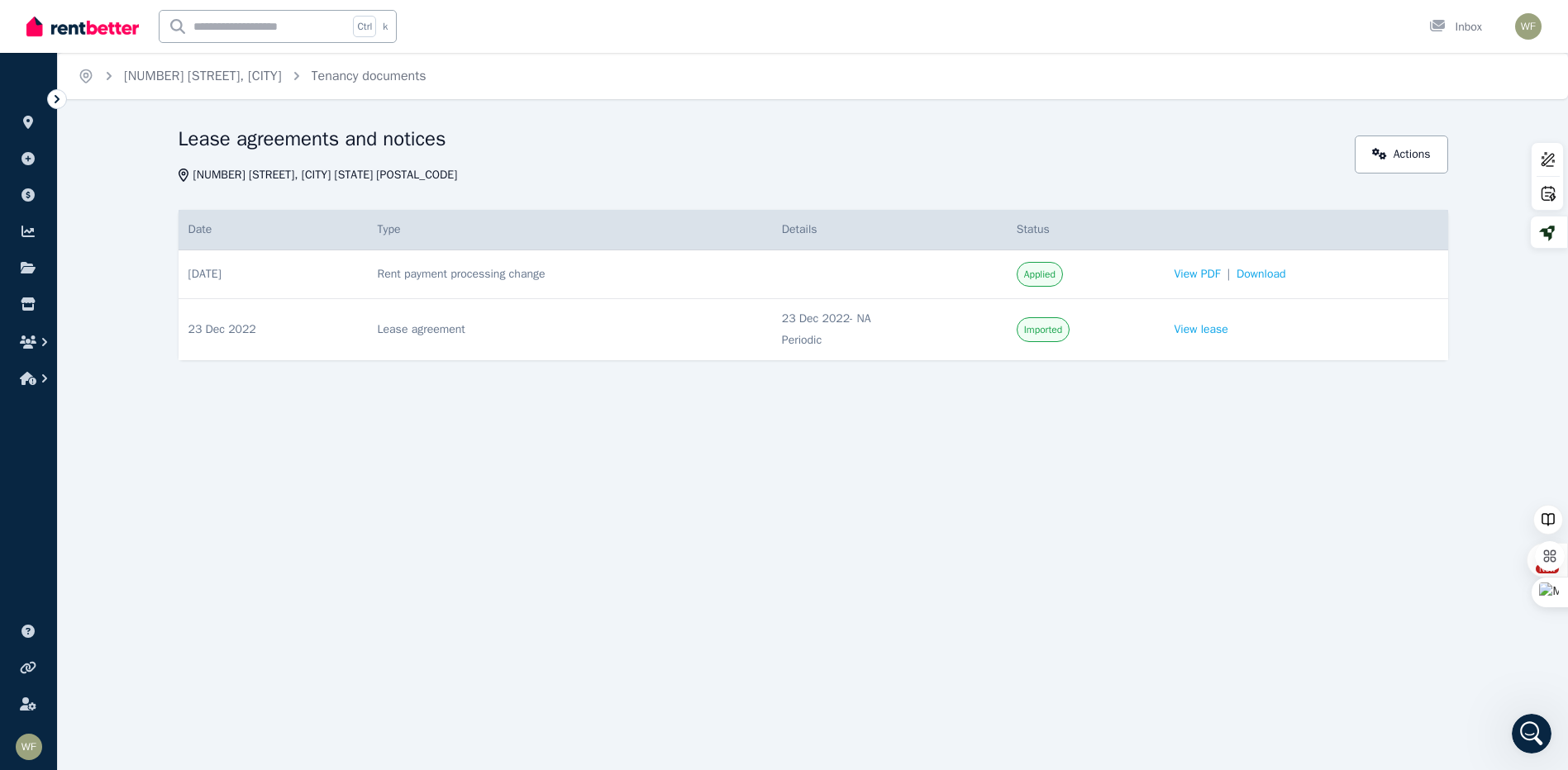 click on "Rent payment processing change" at bounding box center [570, 274] 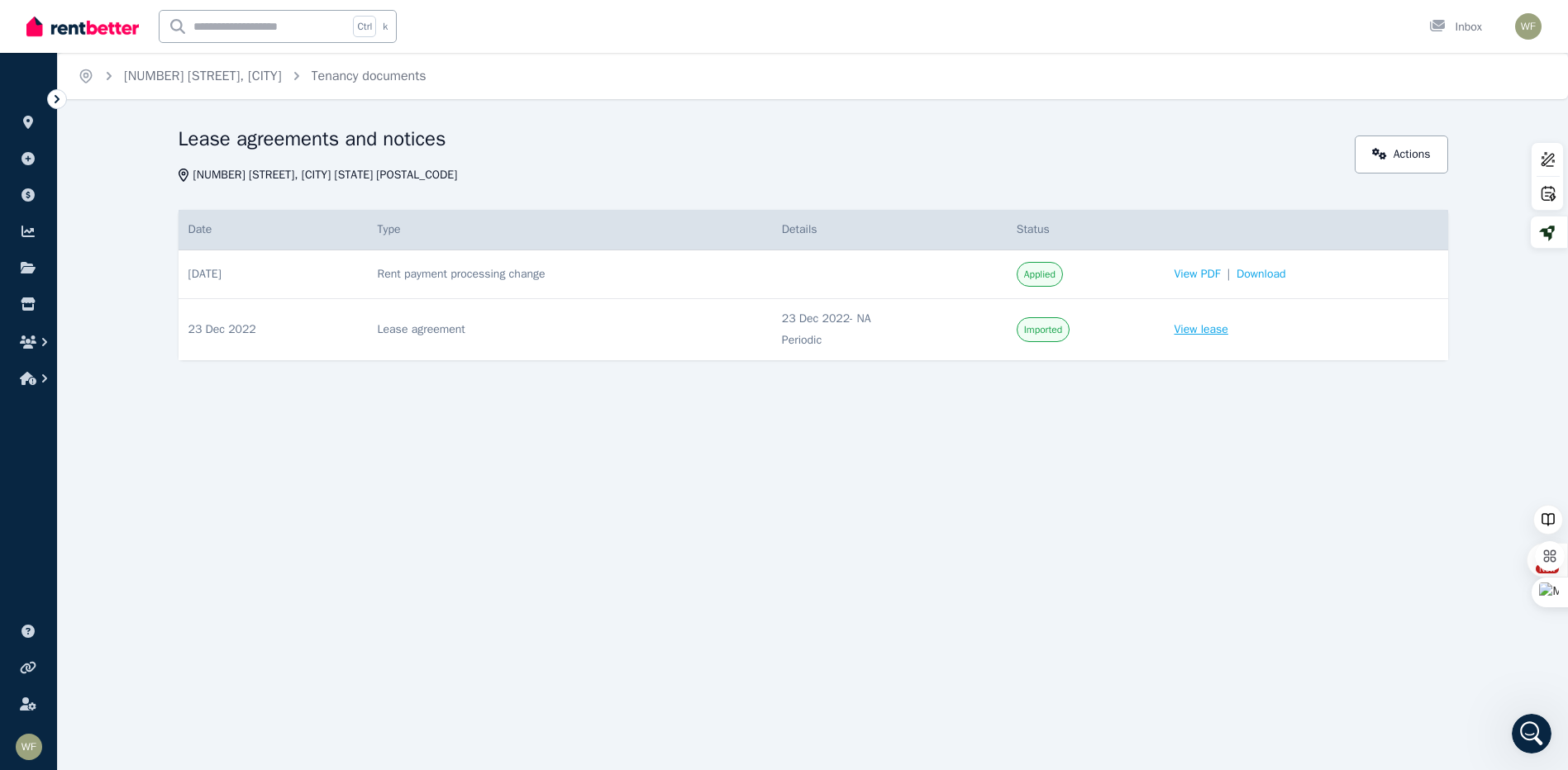 click on "View lease" at bounding box center [1200, 330] 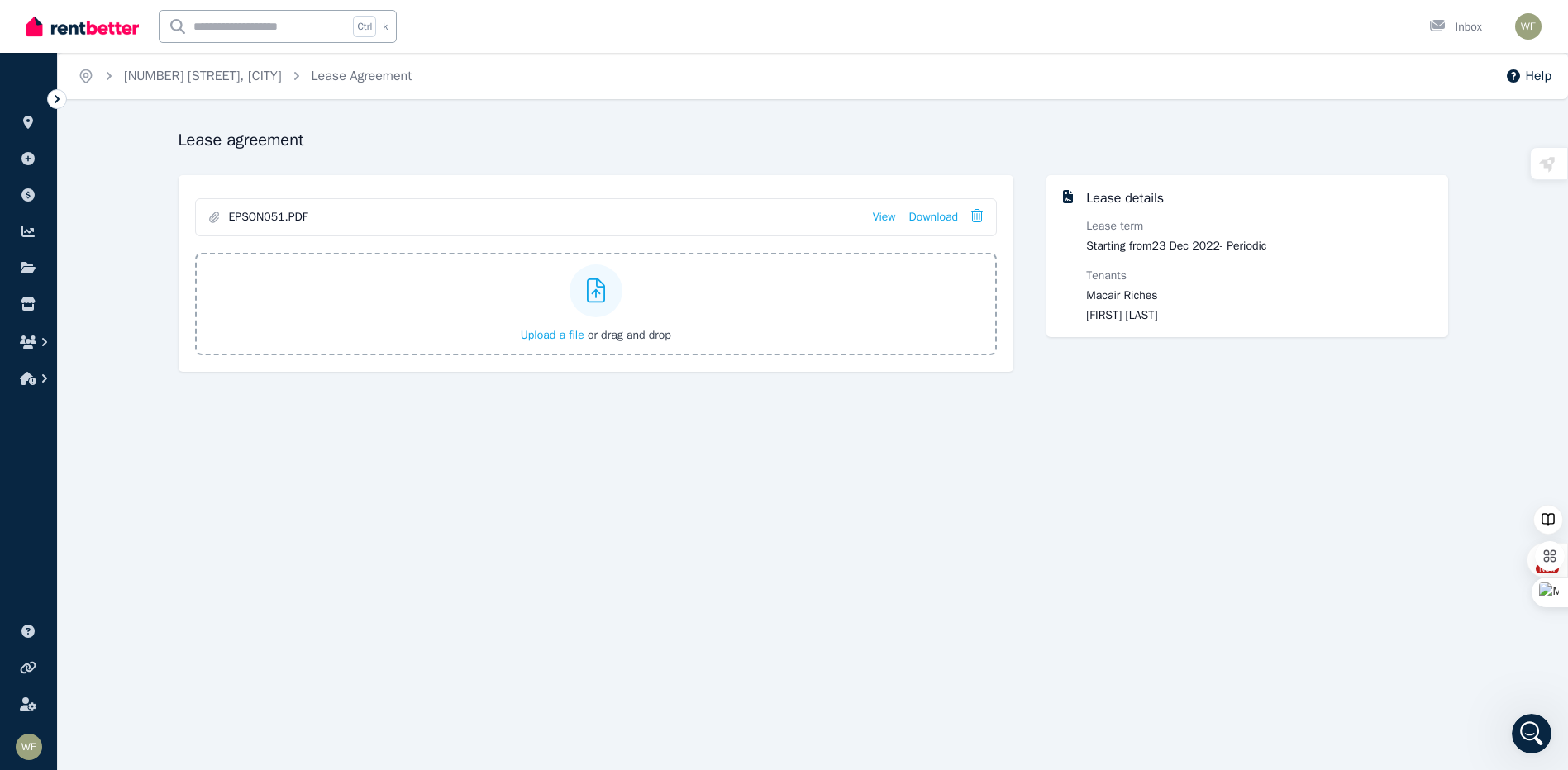 click on "EPSON051.PDF" at bounding box center (544, 217) 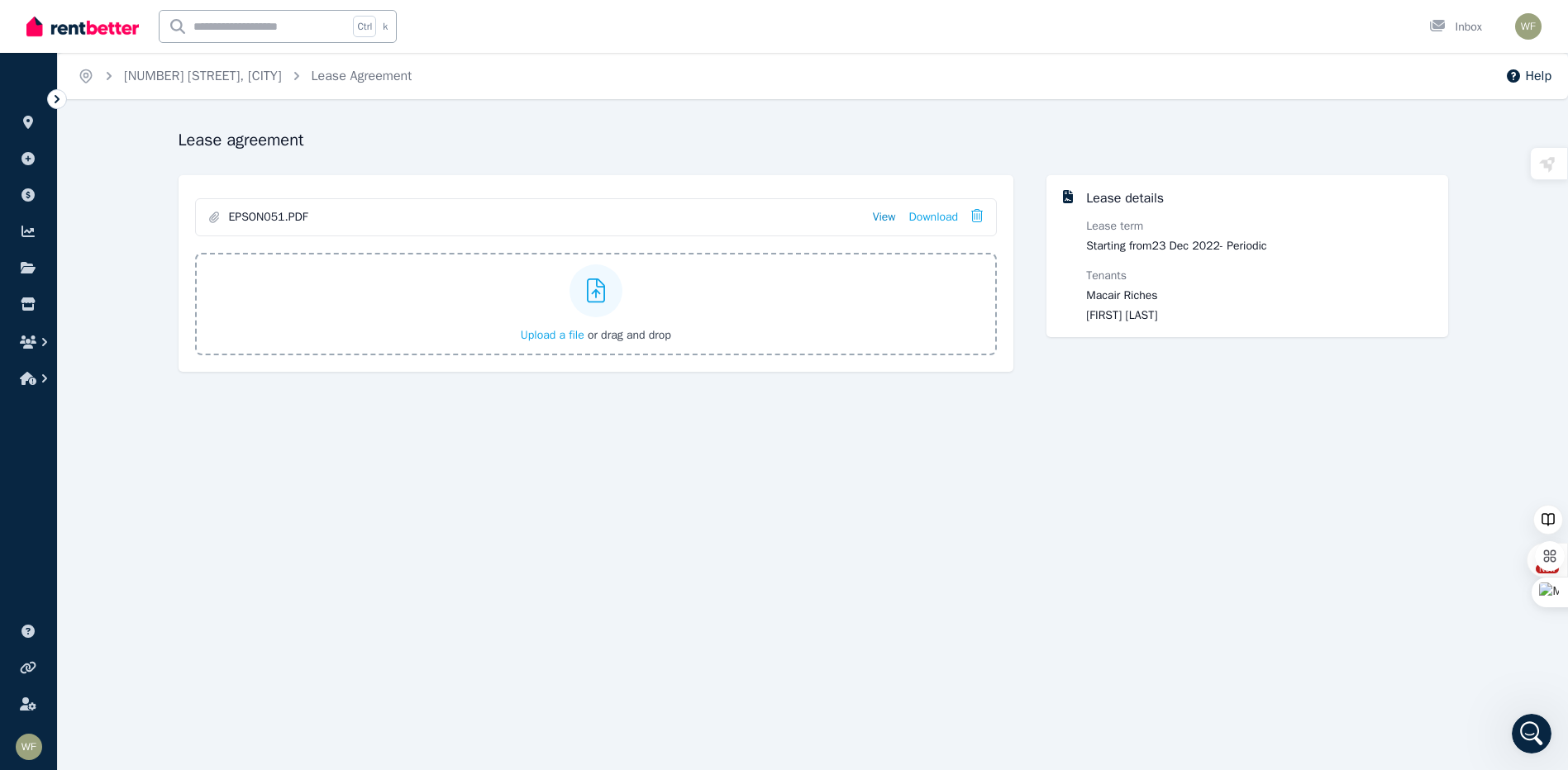 click on "View" at bounding box center [884, 217] 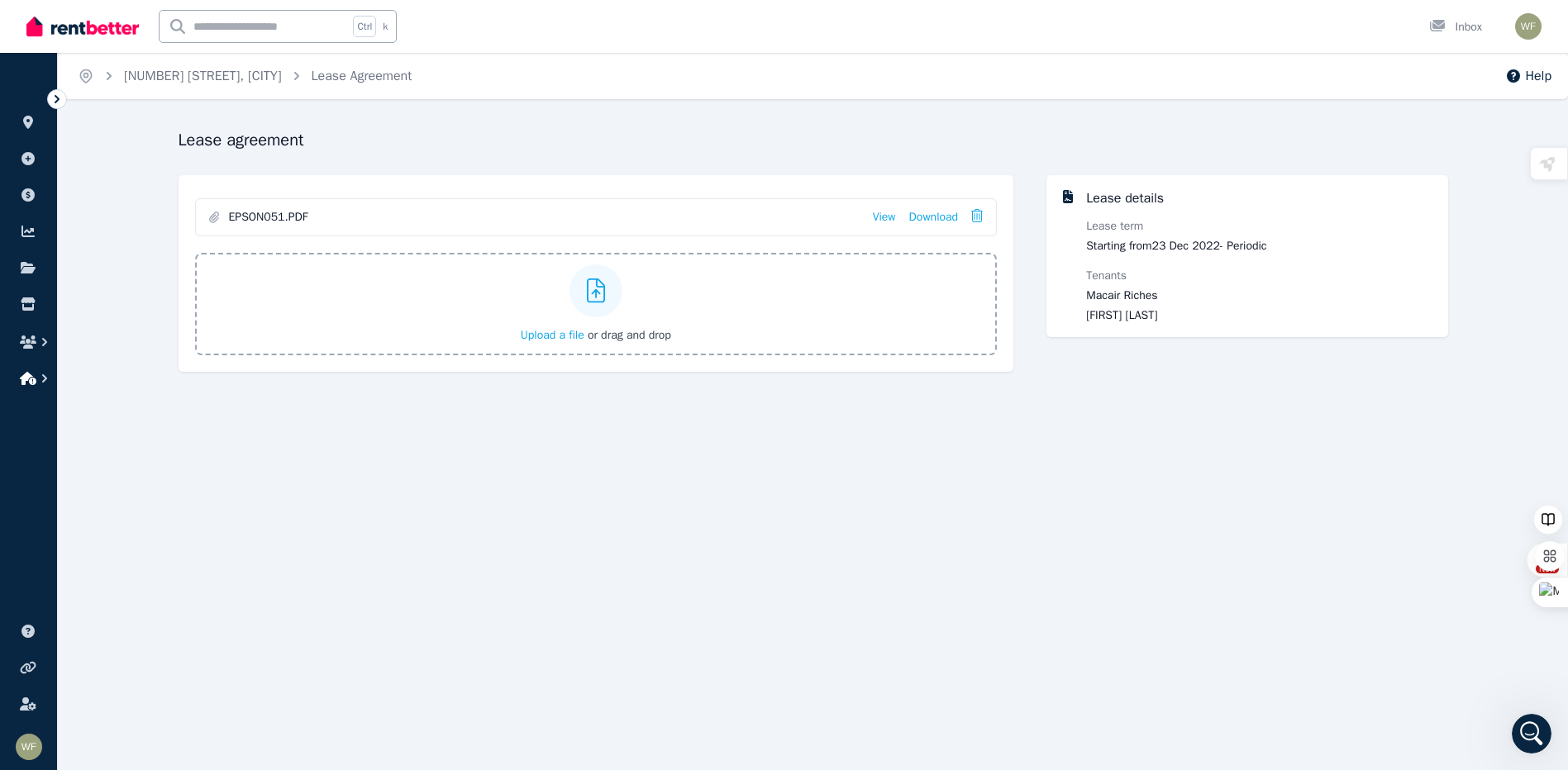 click 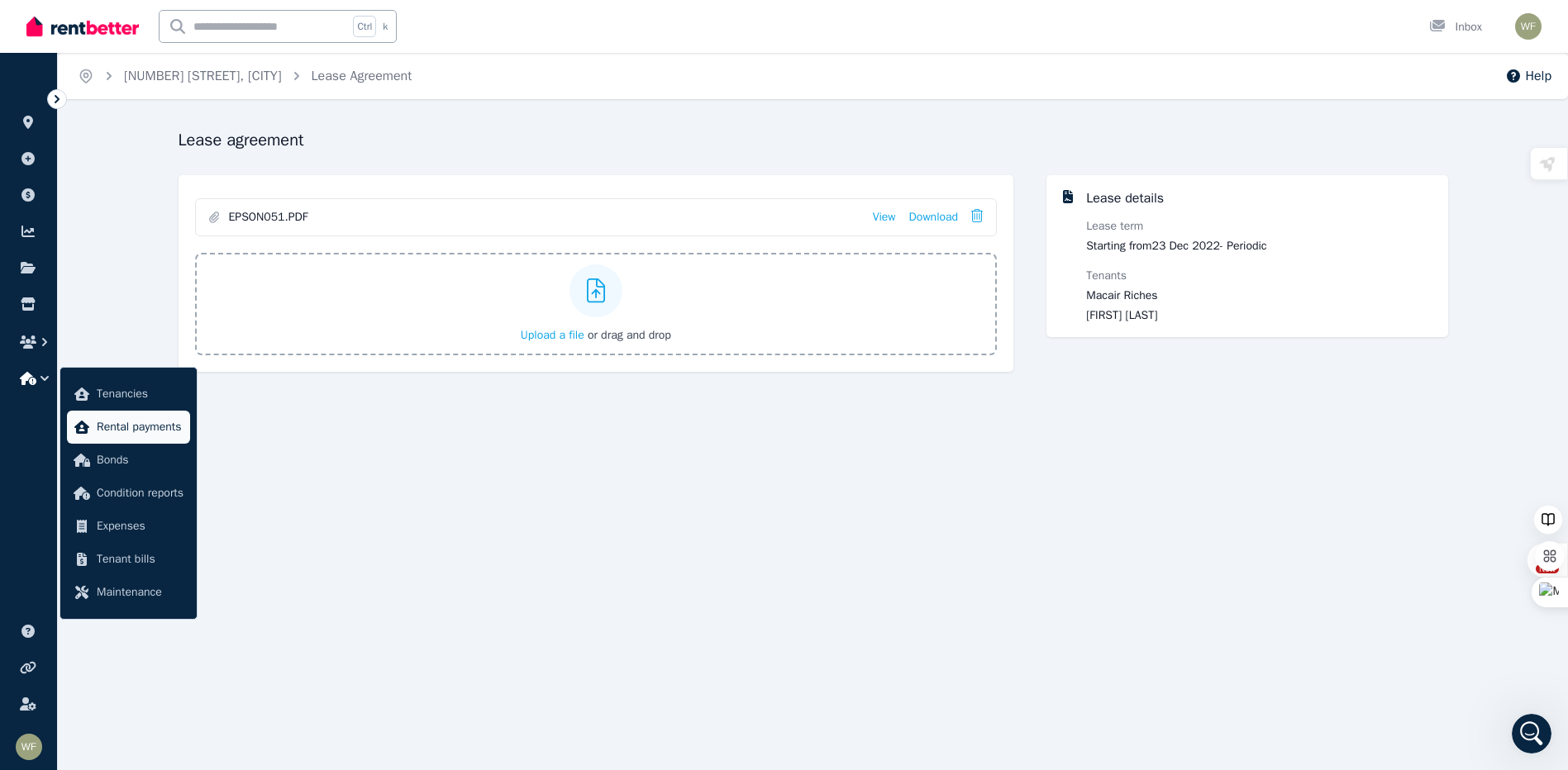 click on "Rental payments" at bounding box center (140, 427) 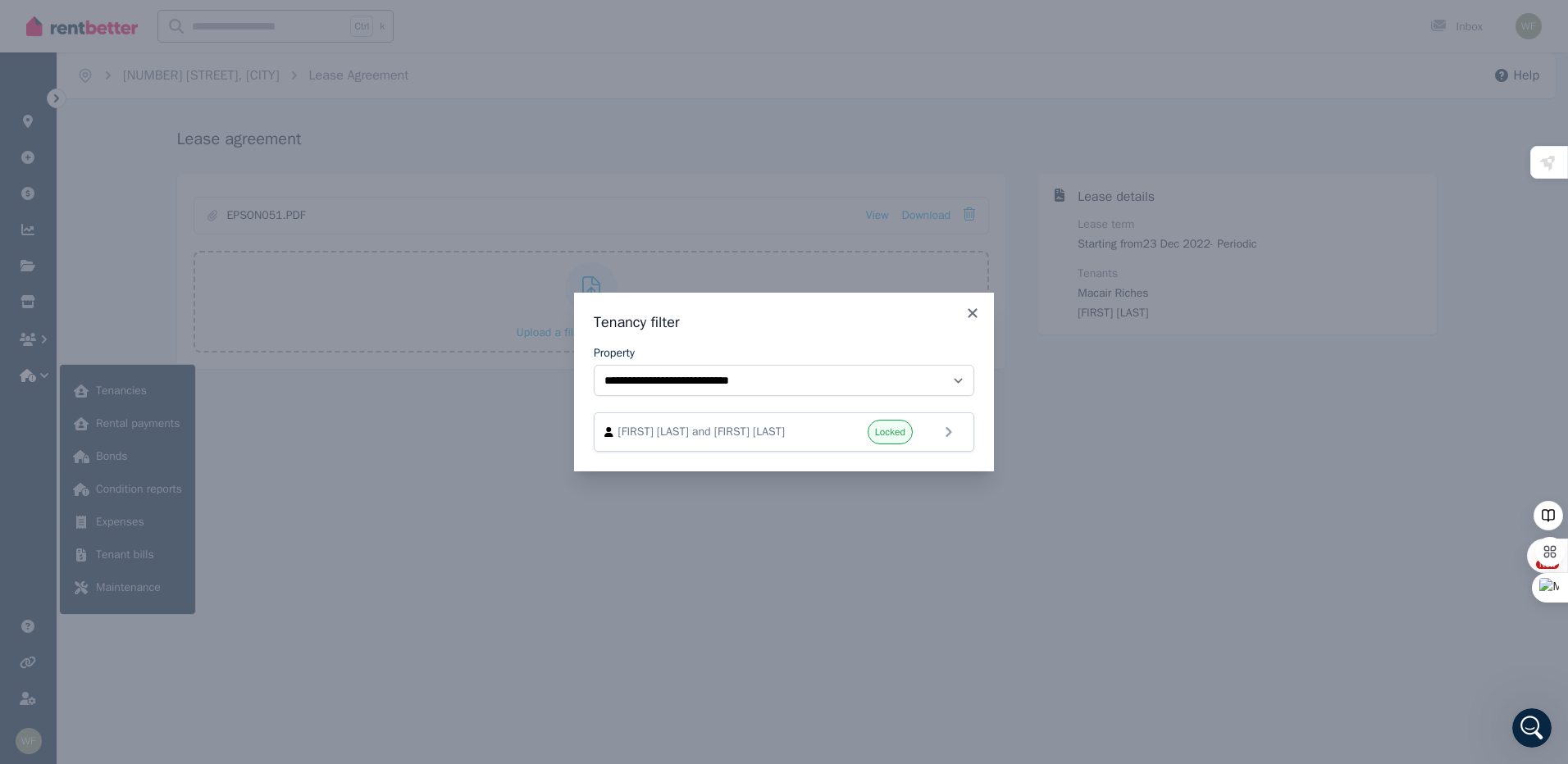 click on "**********" at bounding box center (784, 382) 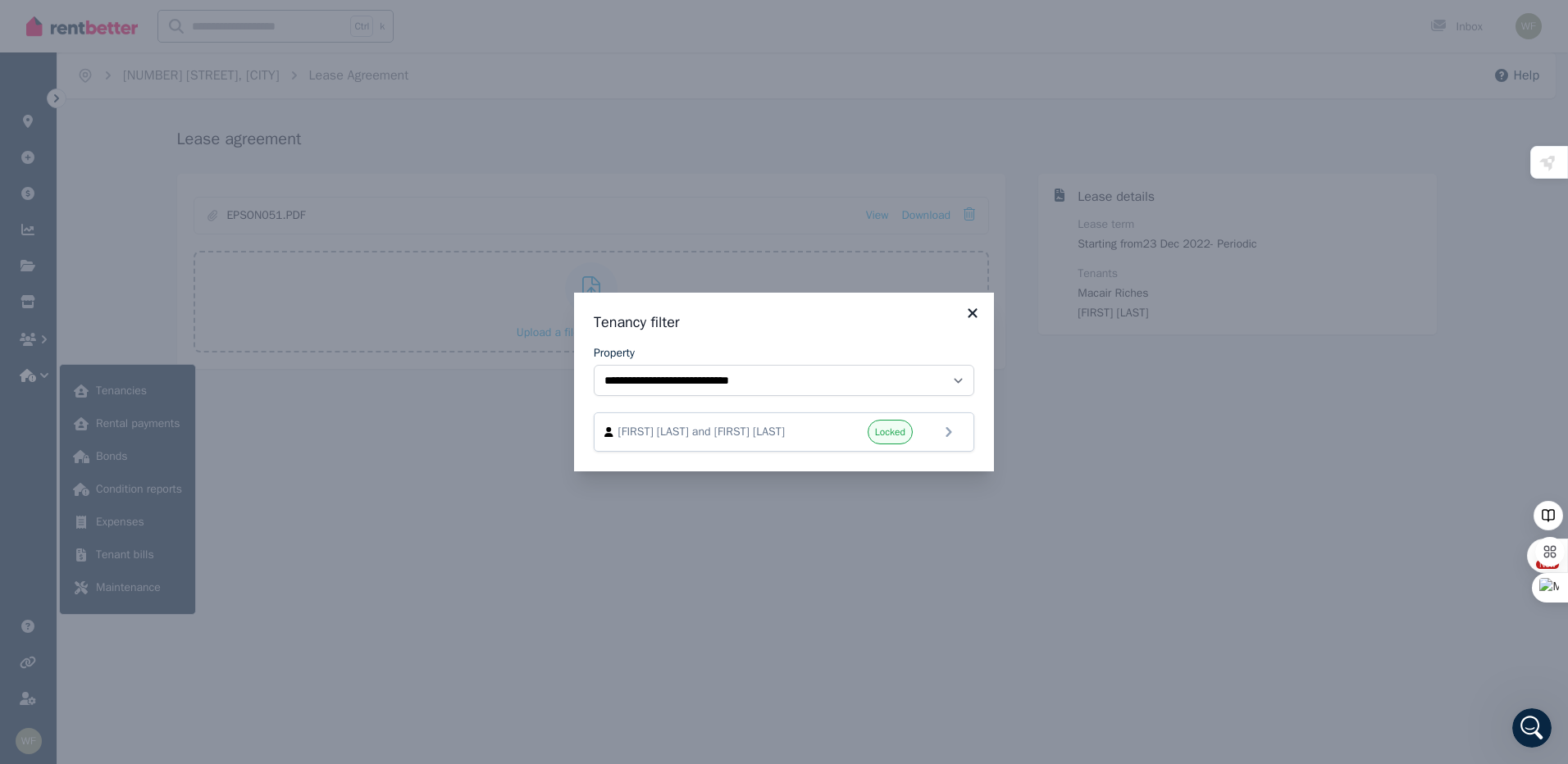 click 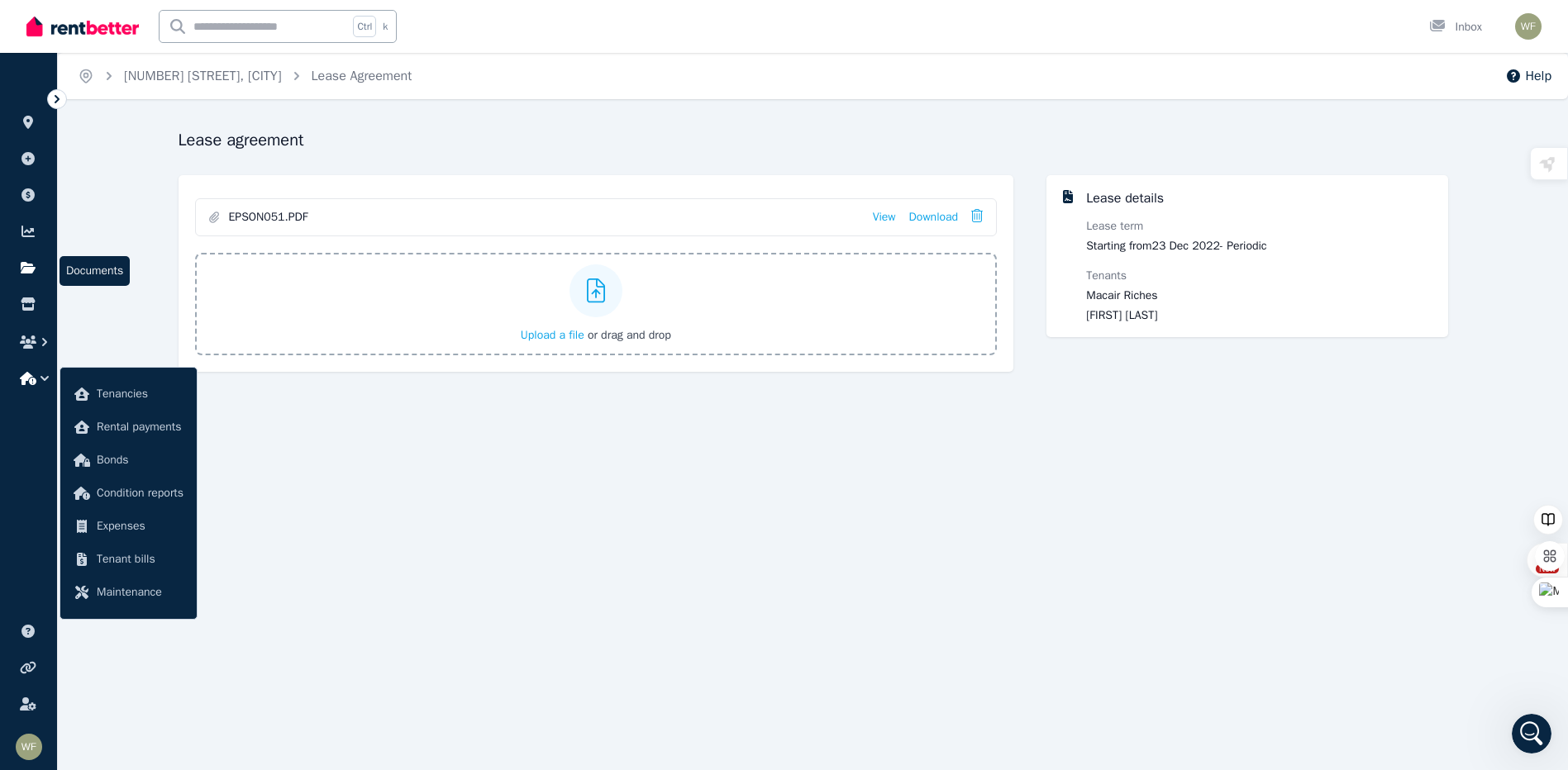 click 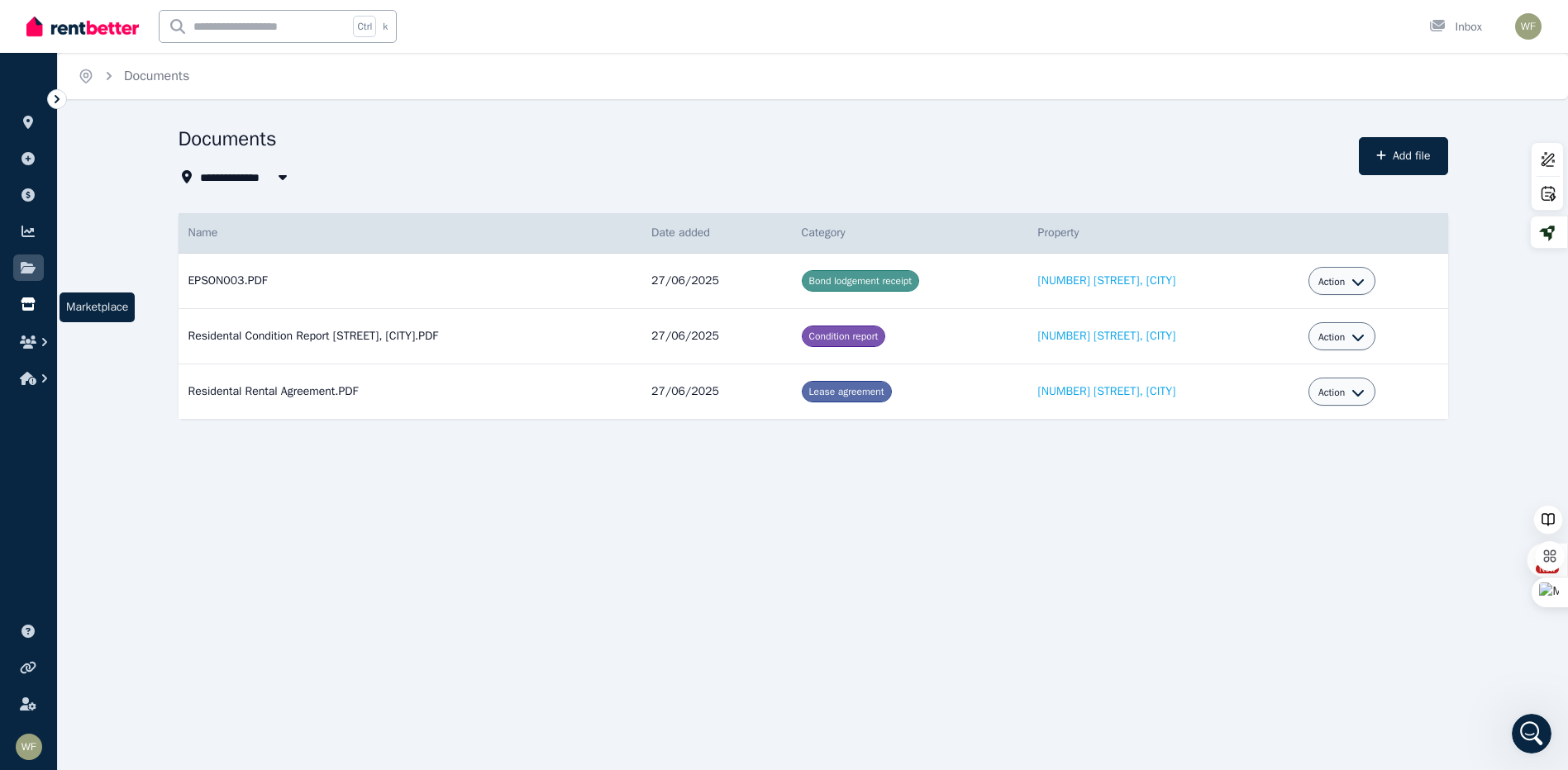 click 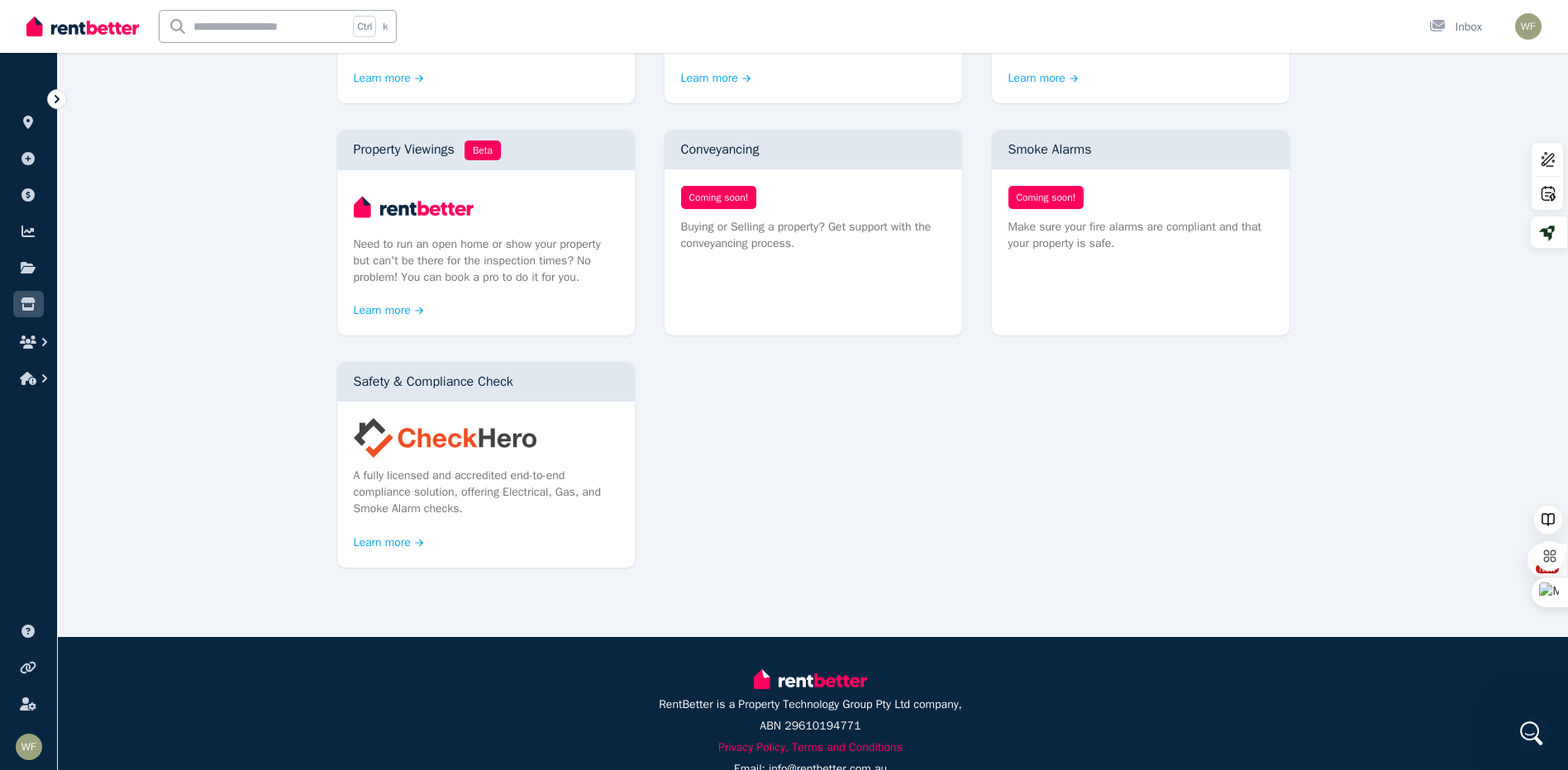 scroll, scrollTop: 860, scrollLeft: 0, axis: vertical 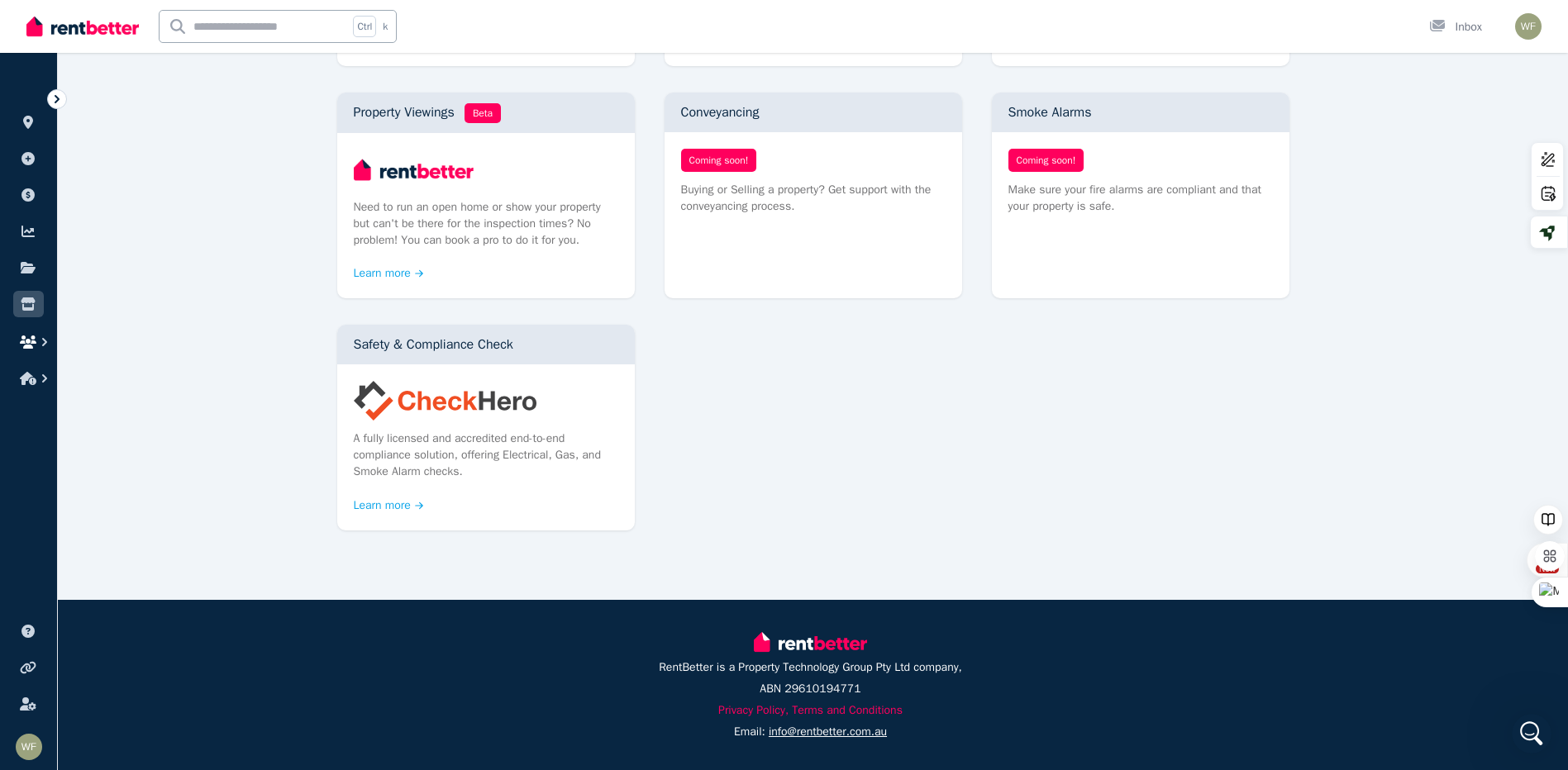 click 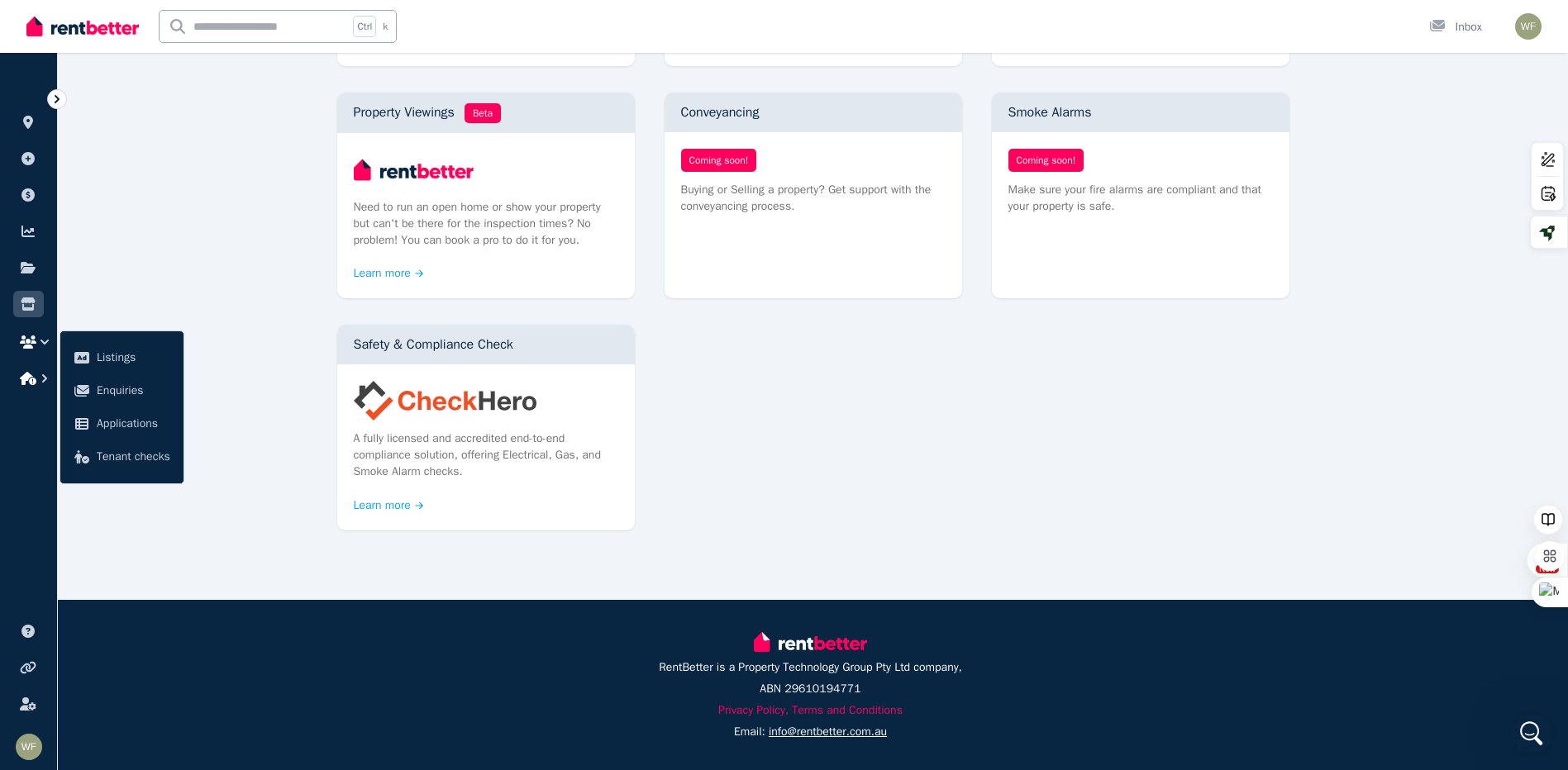 click 